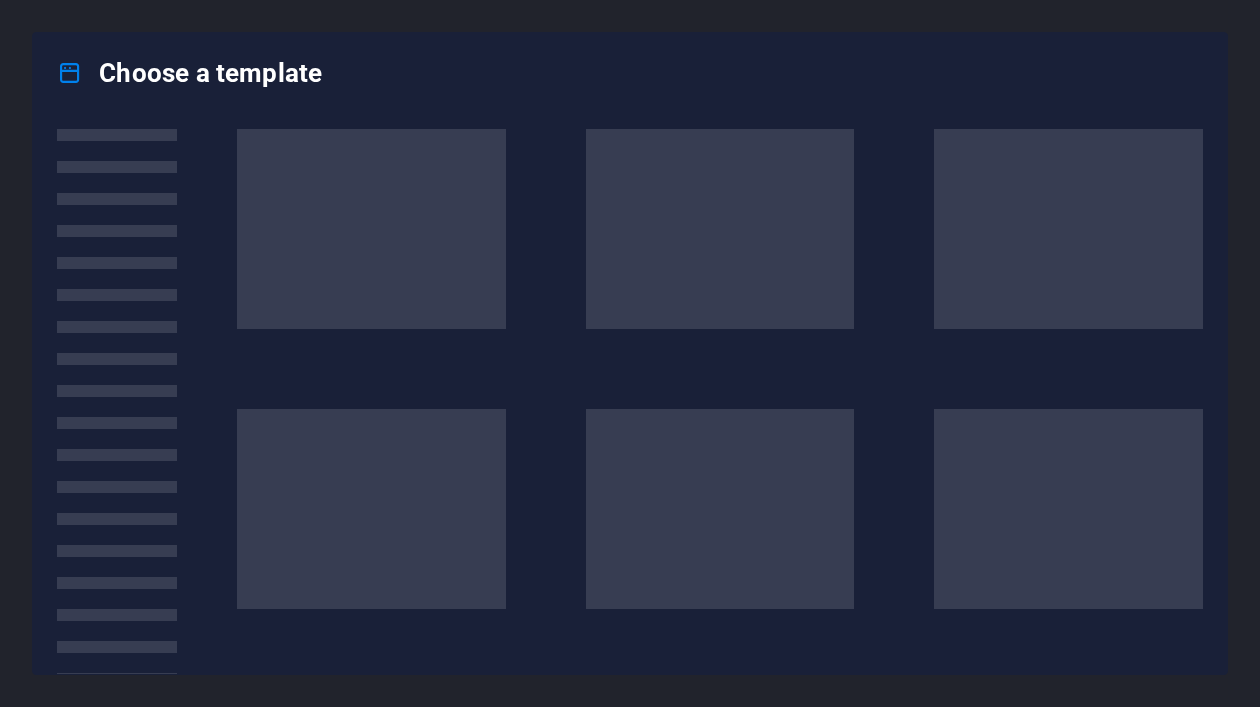 scroll, scrollTop: 0, scrollLeft: 0, axis: both 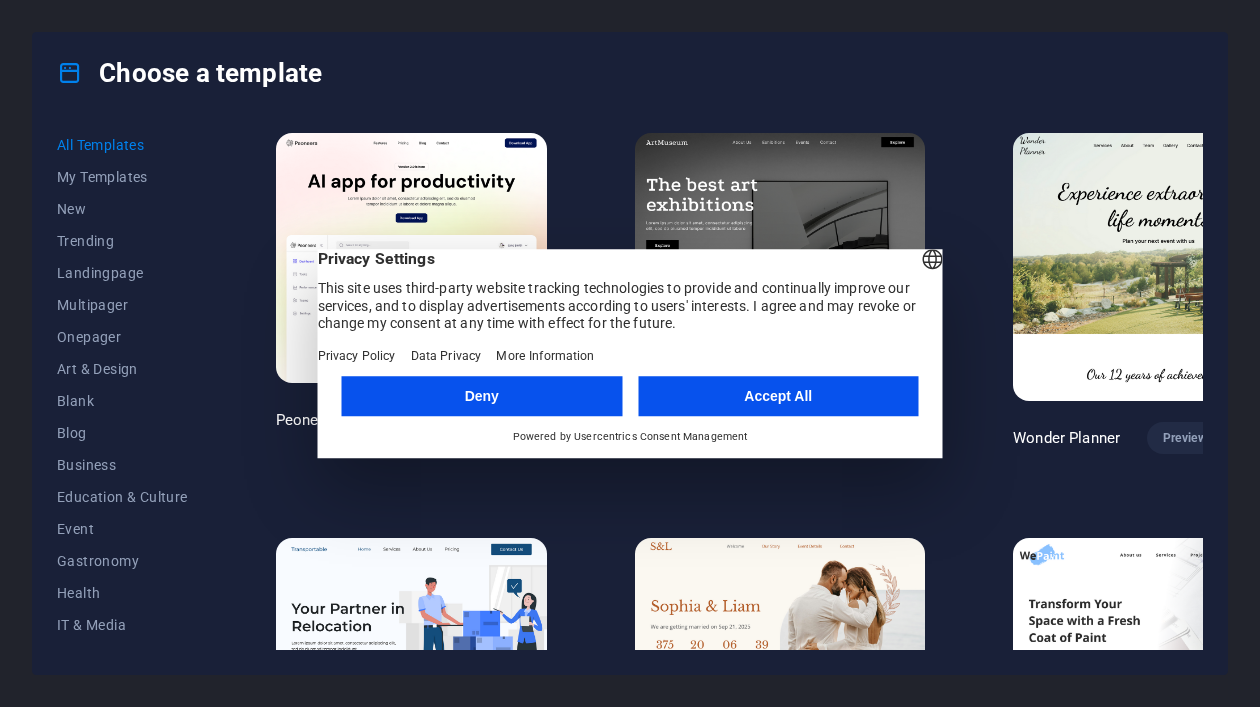 click on "Accept All" at bounding box center (778, 396) 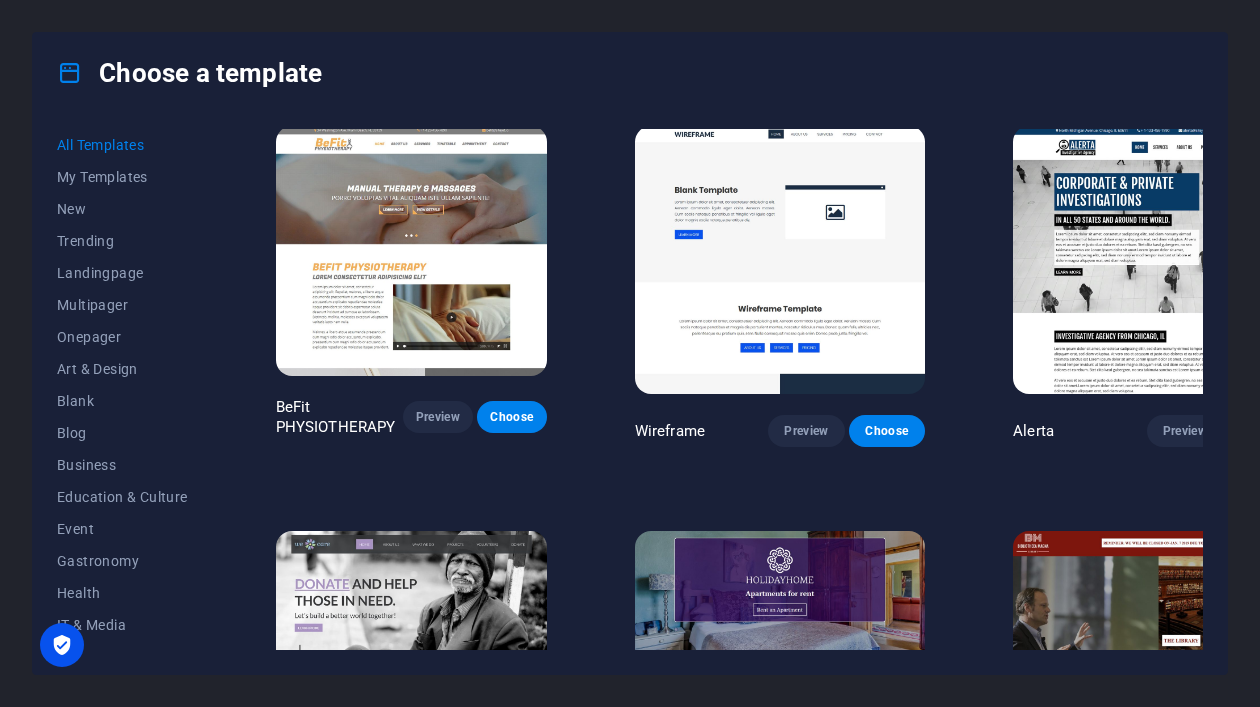 scroll, scrollTop: 9775, scrollLeft: 0, axis: vertical 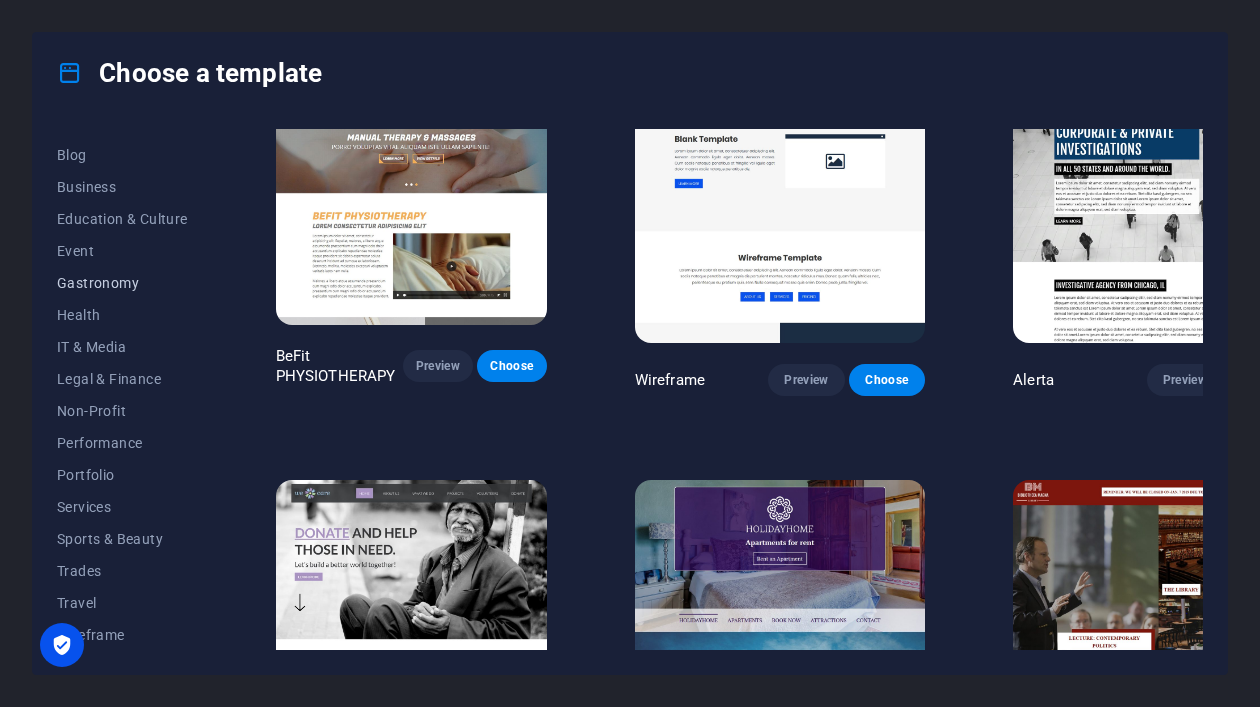 click on "Gastronomy" at bounding box center [122, 283] 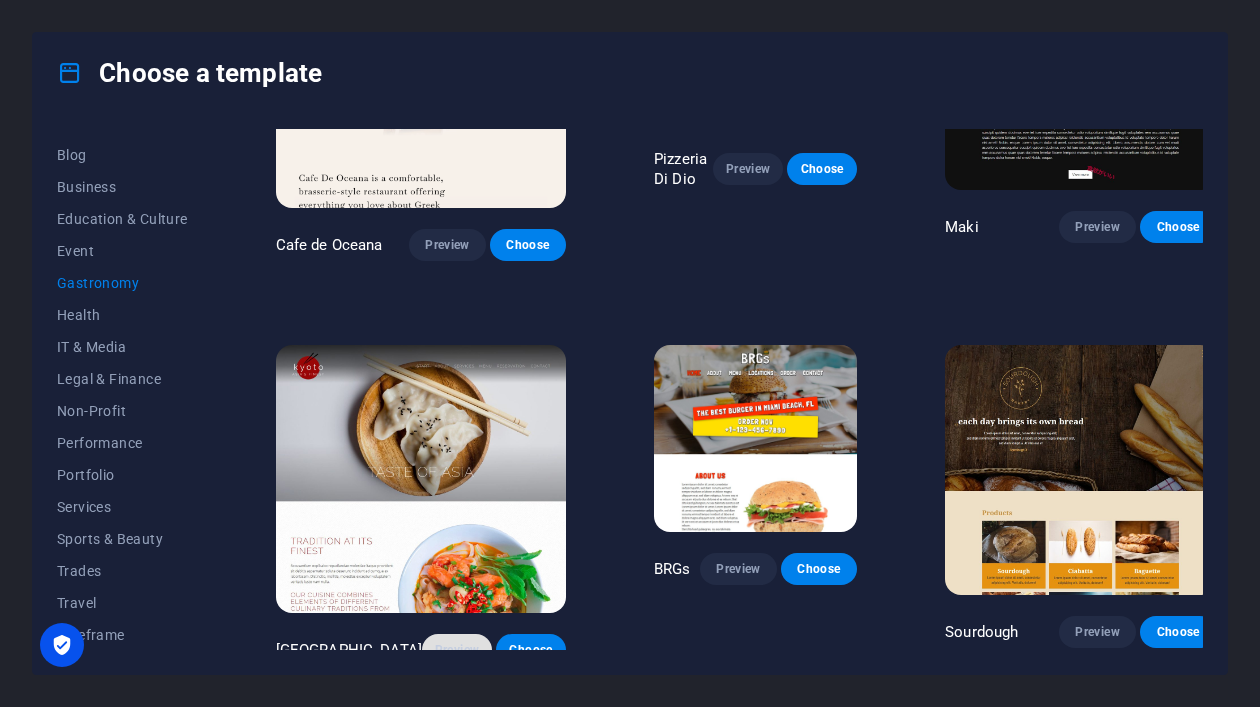 click on "Preview" at bounding box center [457, 650] 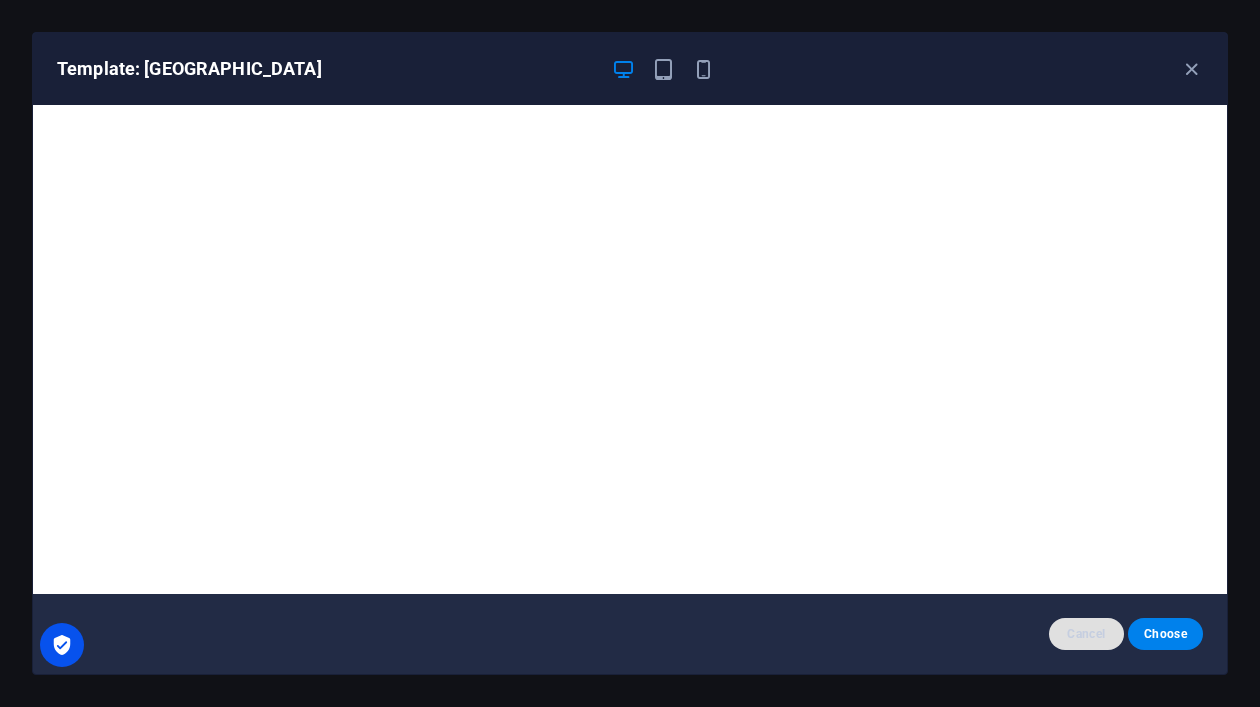 click on "Cancel" at bounding box center [1086, 634] 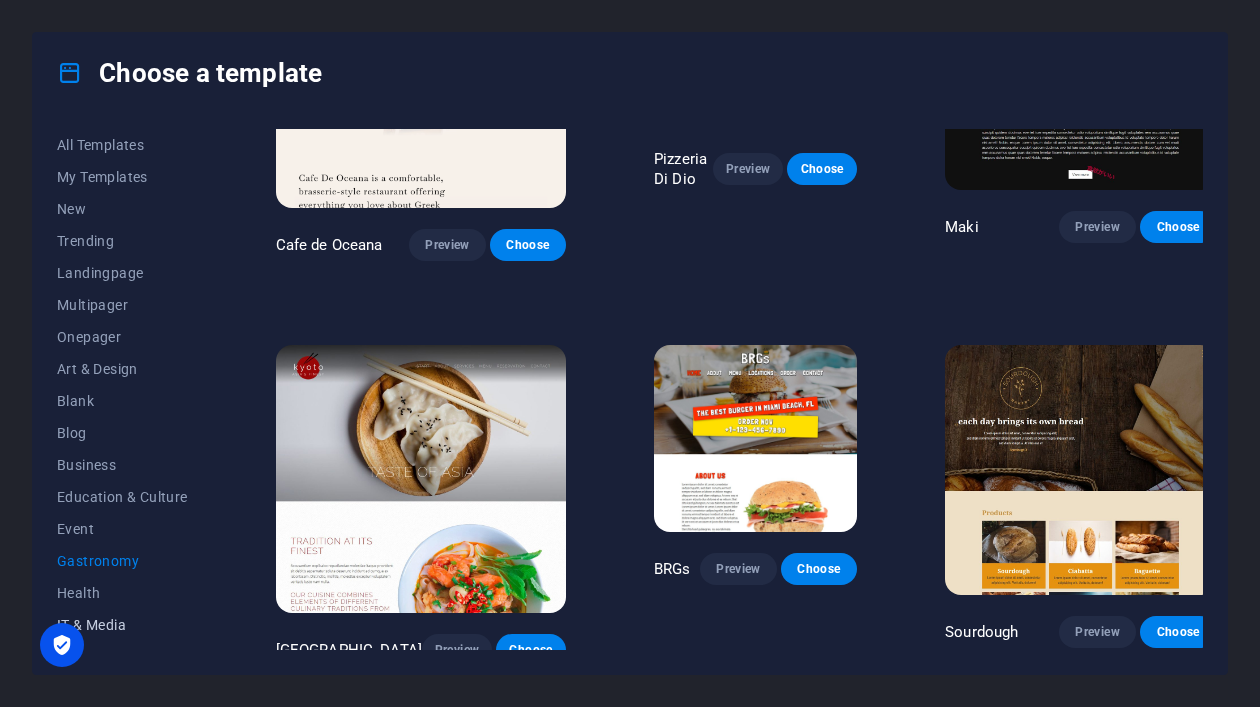 scroll, scrollTop: 278, scrollLeft: 0, axis: vertical 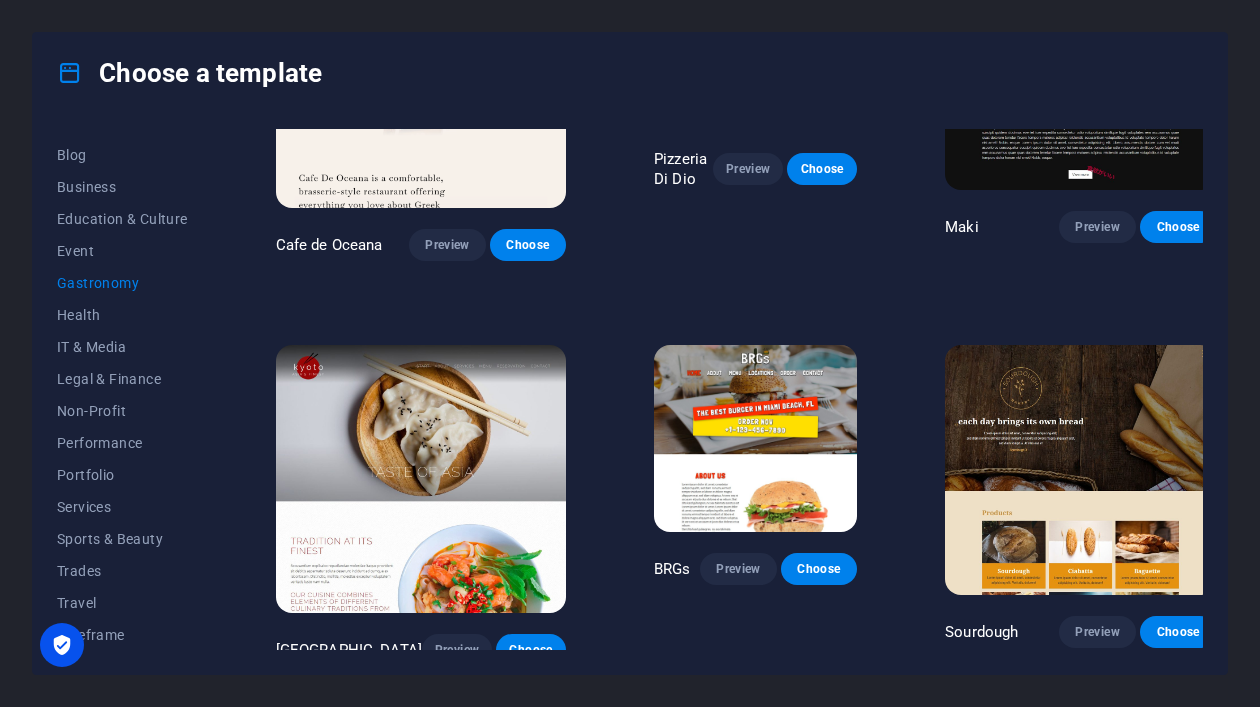 click at bounding box center (62, 645) 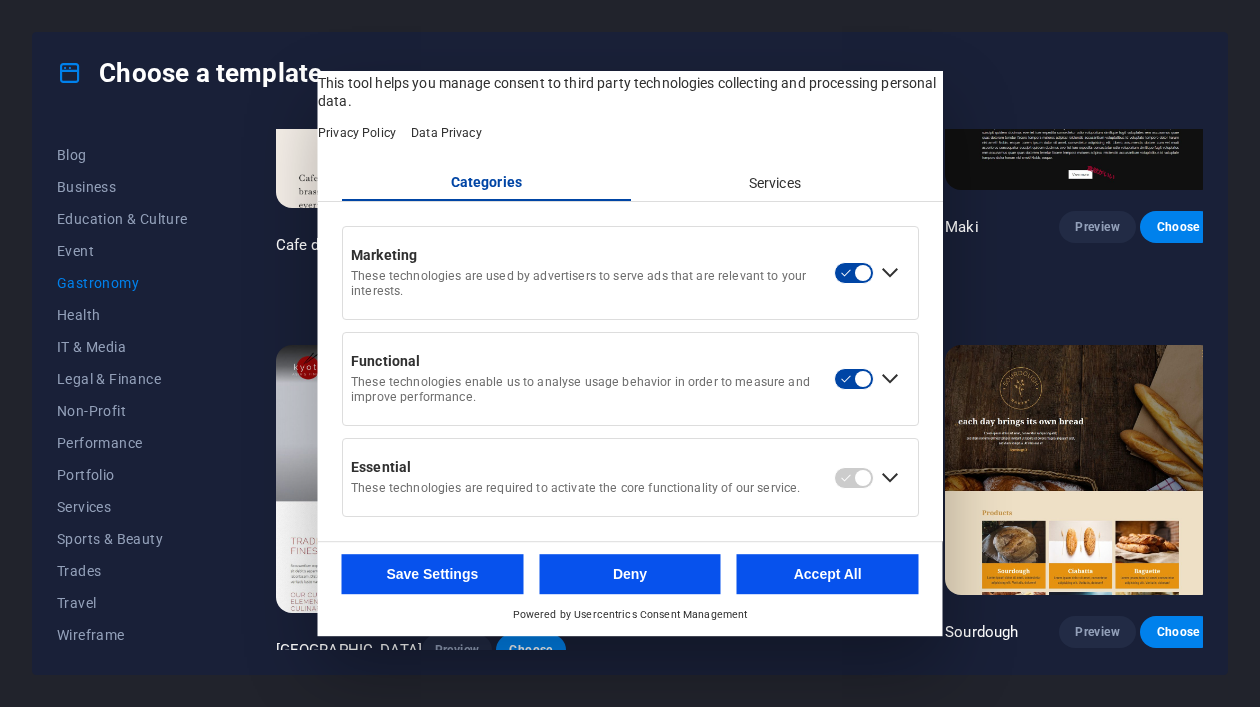 scroll, scrollTop: 0, scrollLeft: 0, axis: both 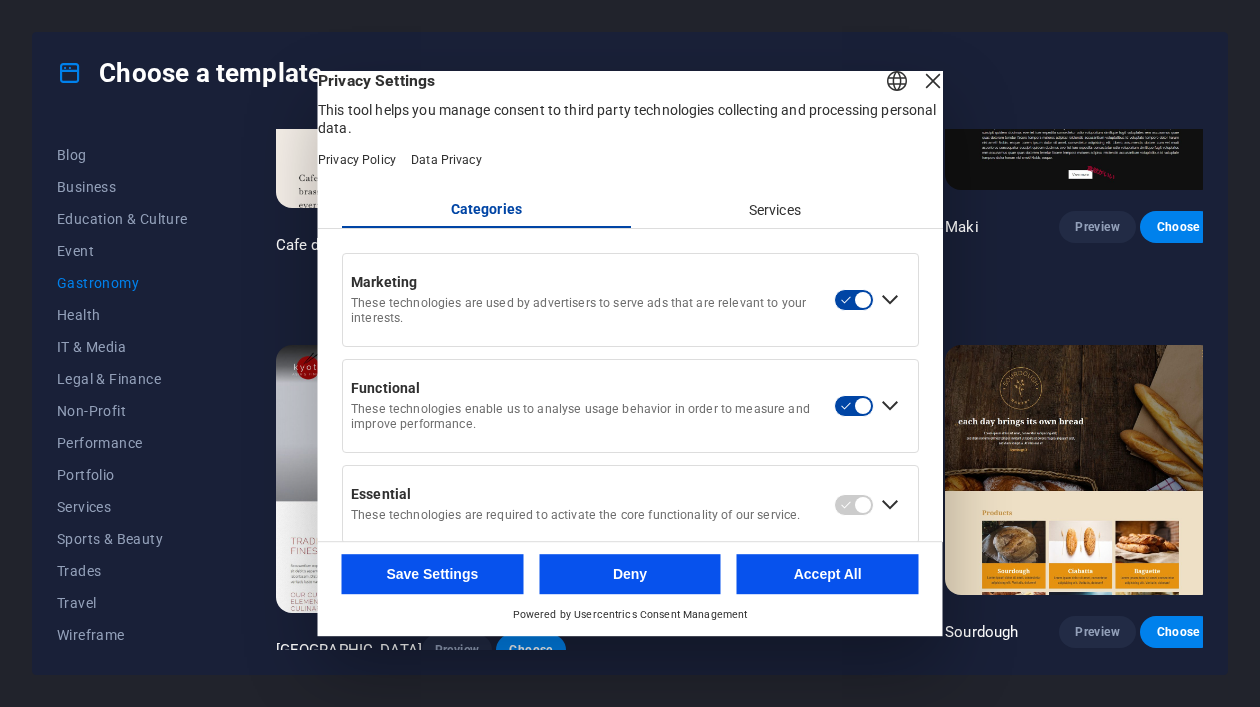 click at bounding box center (933, 81) 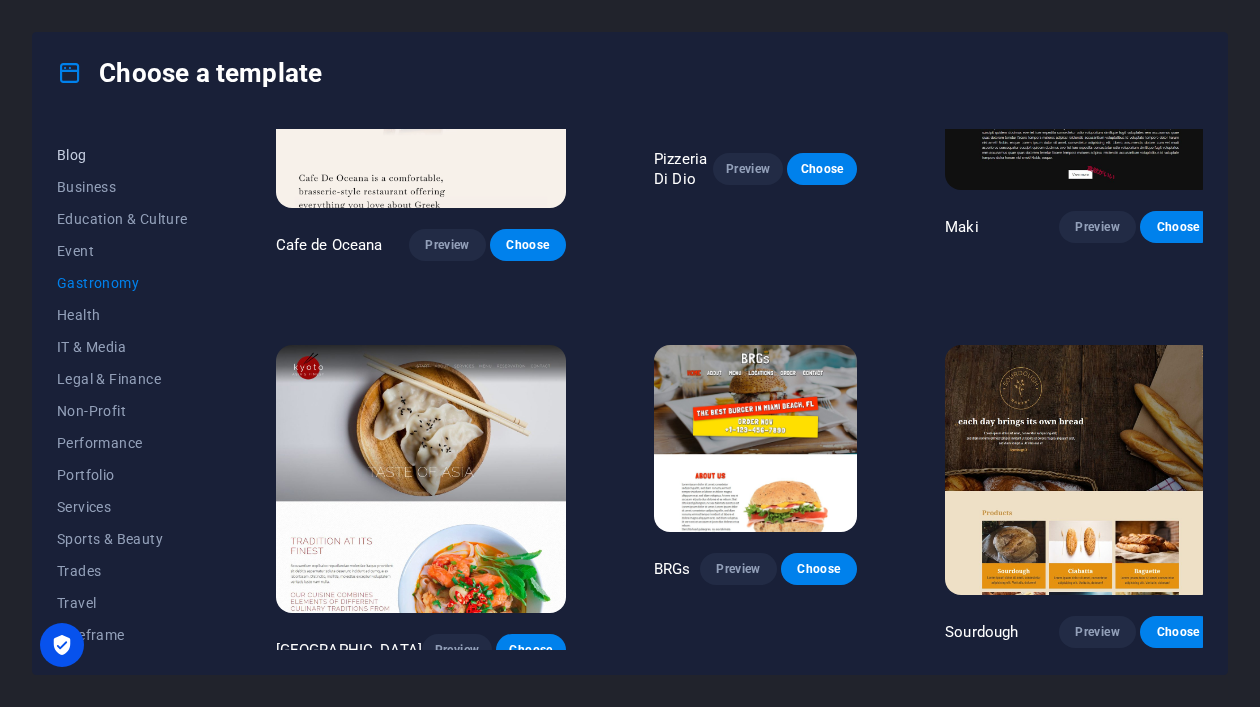click on "Blog" at bounding box center (122, 155) 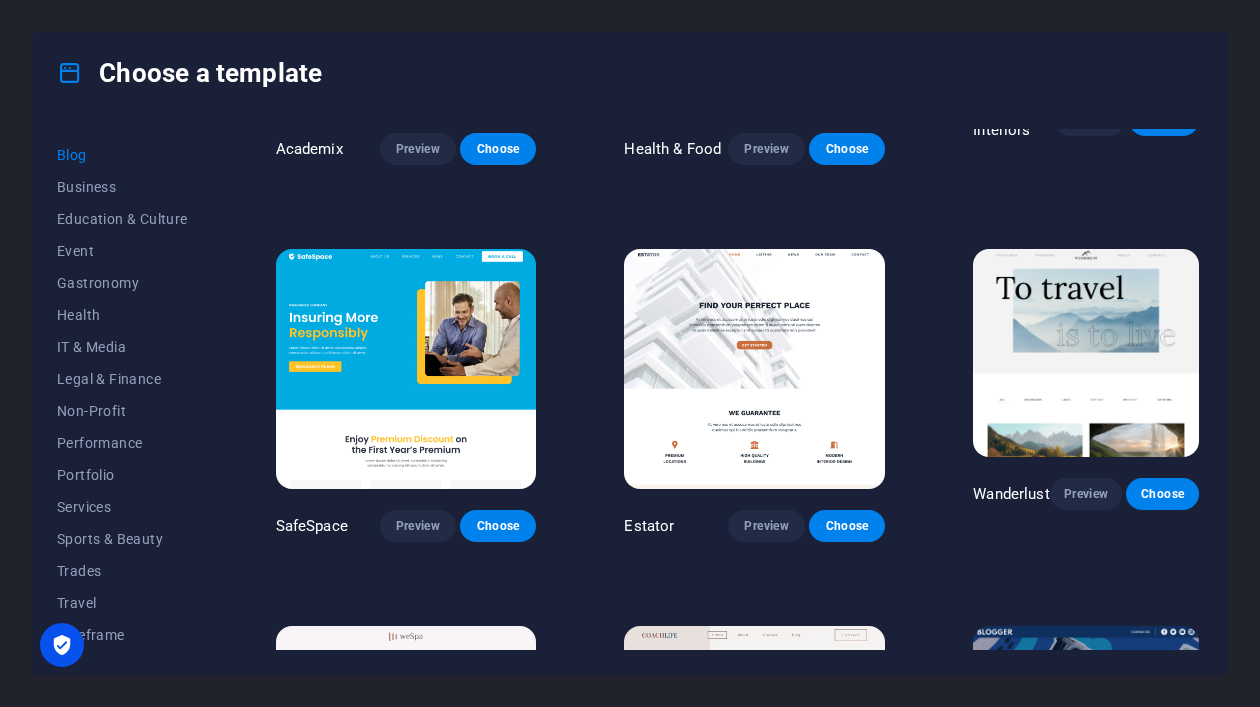 scroll, scrollTop: 0, scrollLeft: 0, axis: both 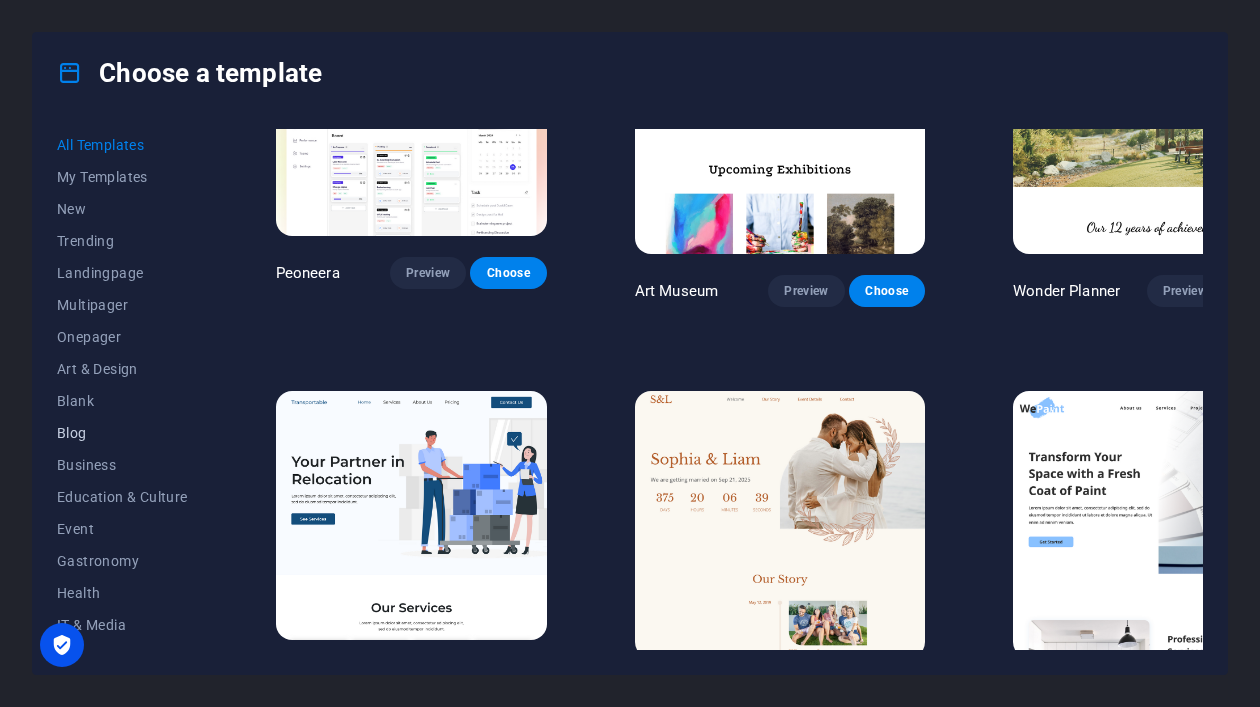 click on "Blog" at bounding box center (122, 433) 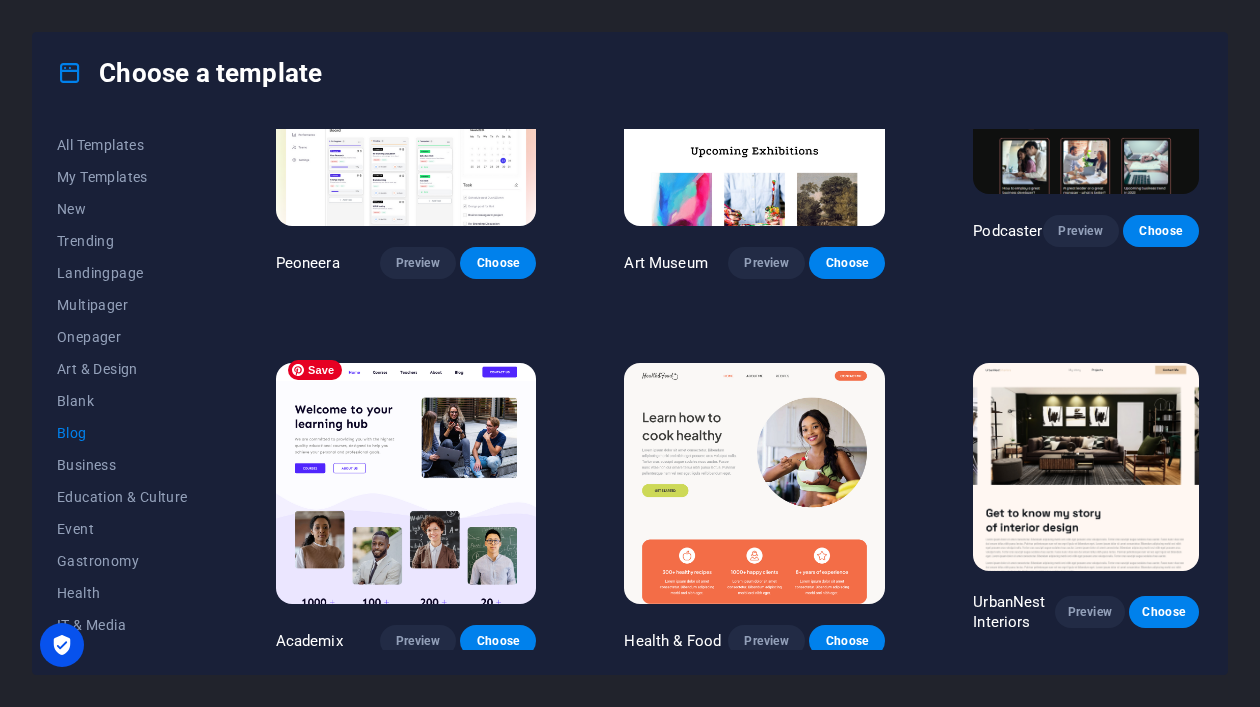 scroll, scrollTop: 0, scrollLeft: 0, axis: both 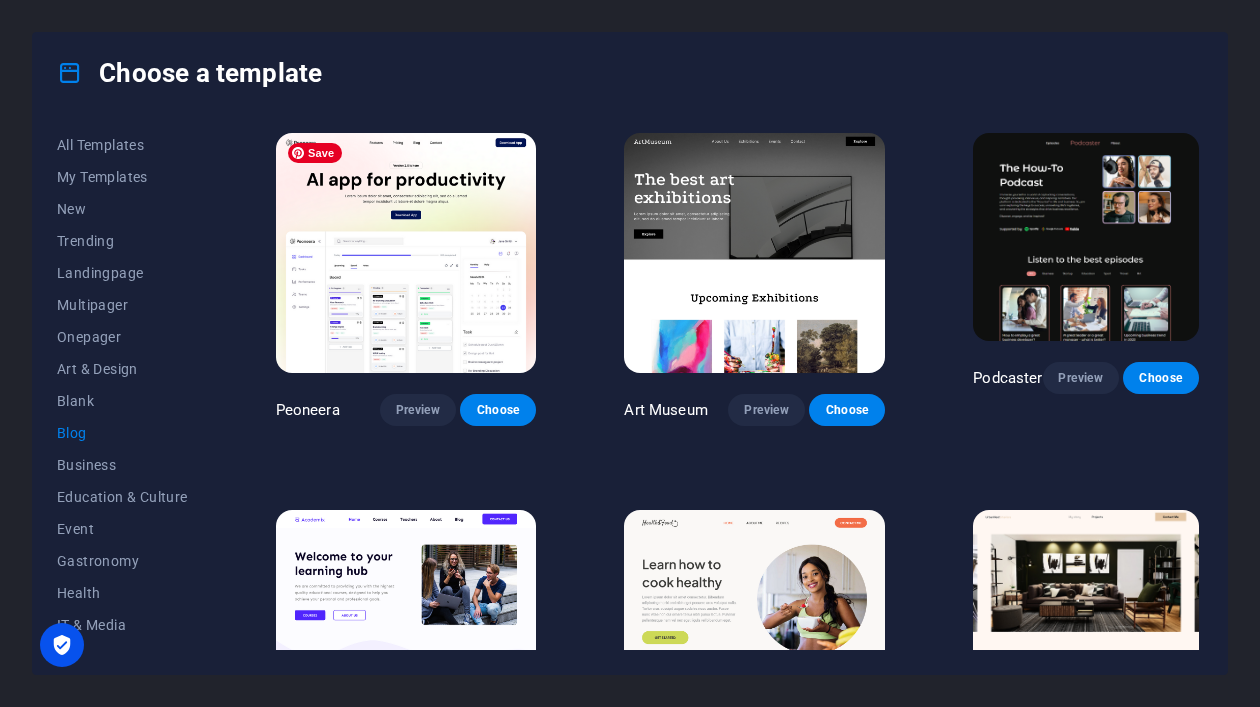 click at bounding box center [406, 253] 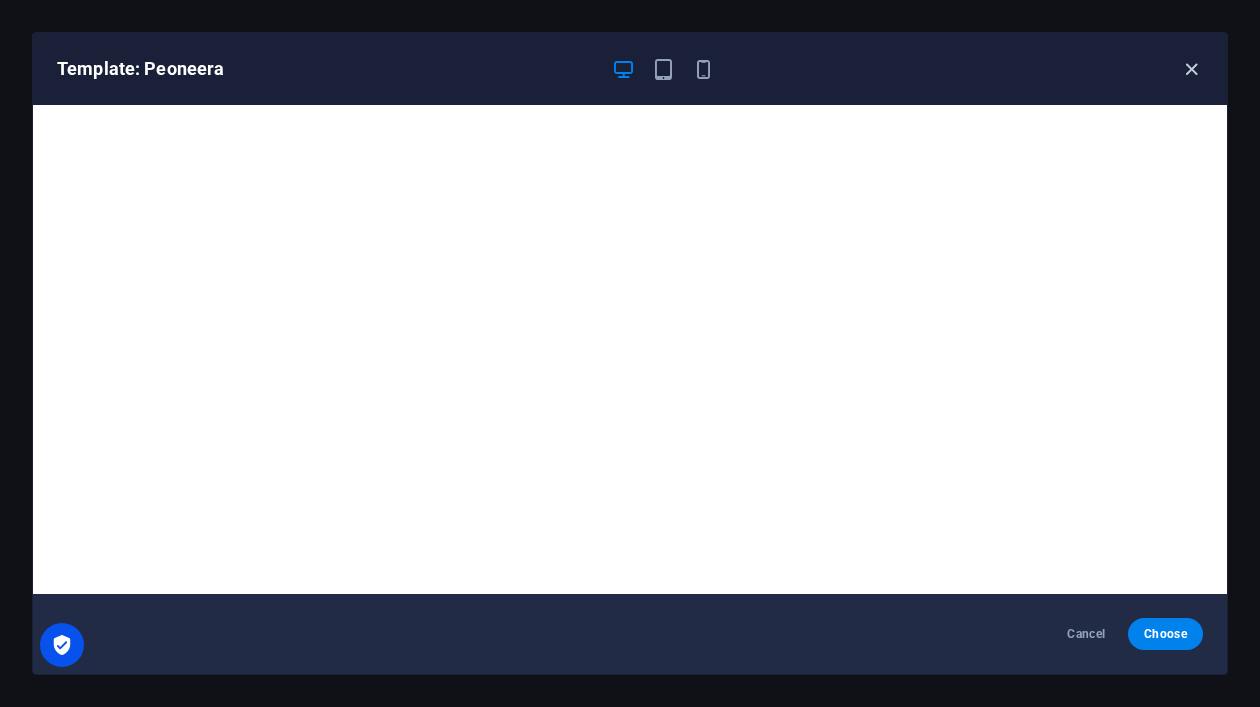 click at bounding box center (1191, 69) 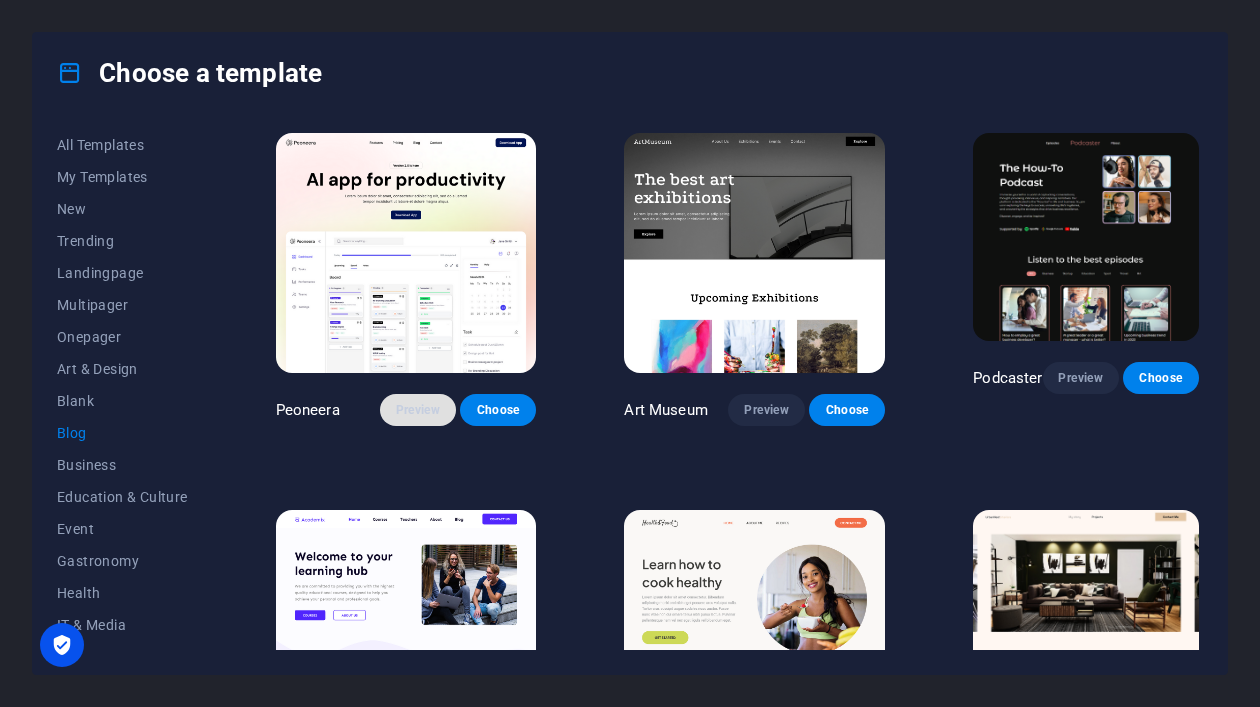 click on "Preview" at bounding box center [418, 410] 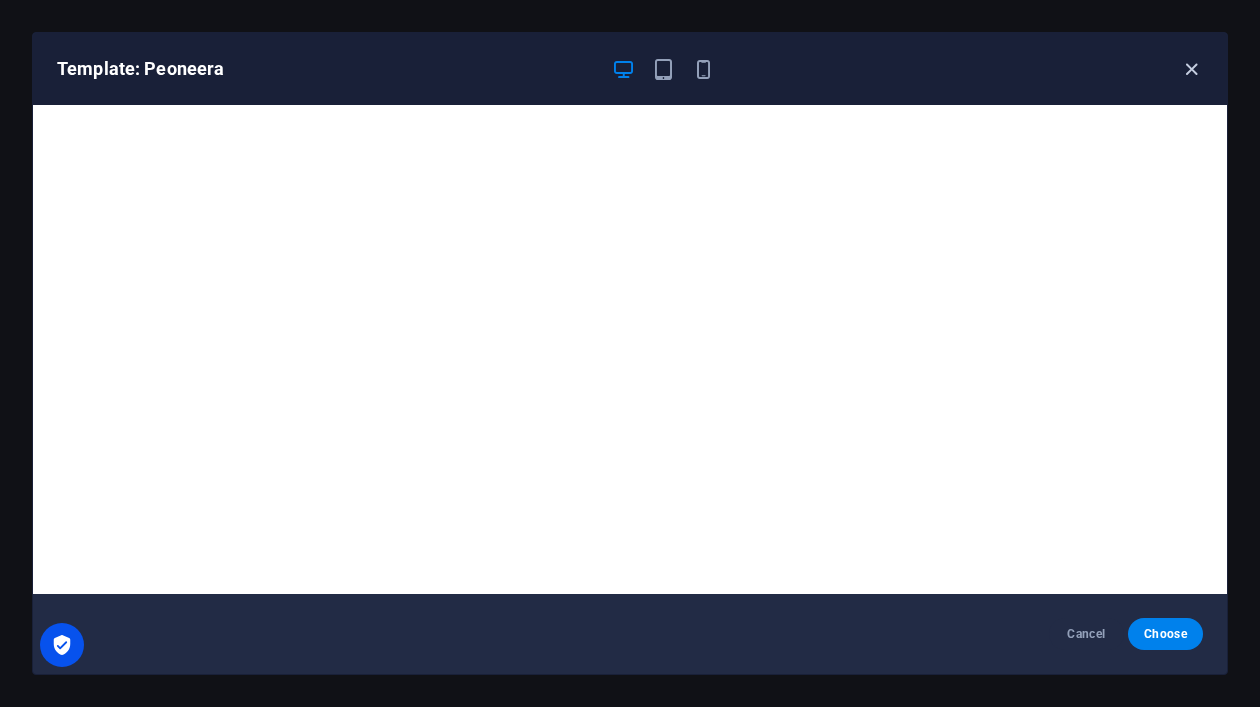 click at bounding box center [1191, 69] 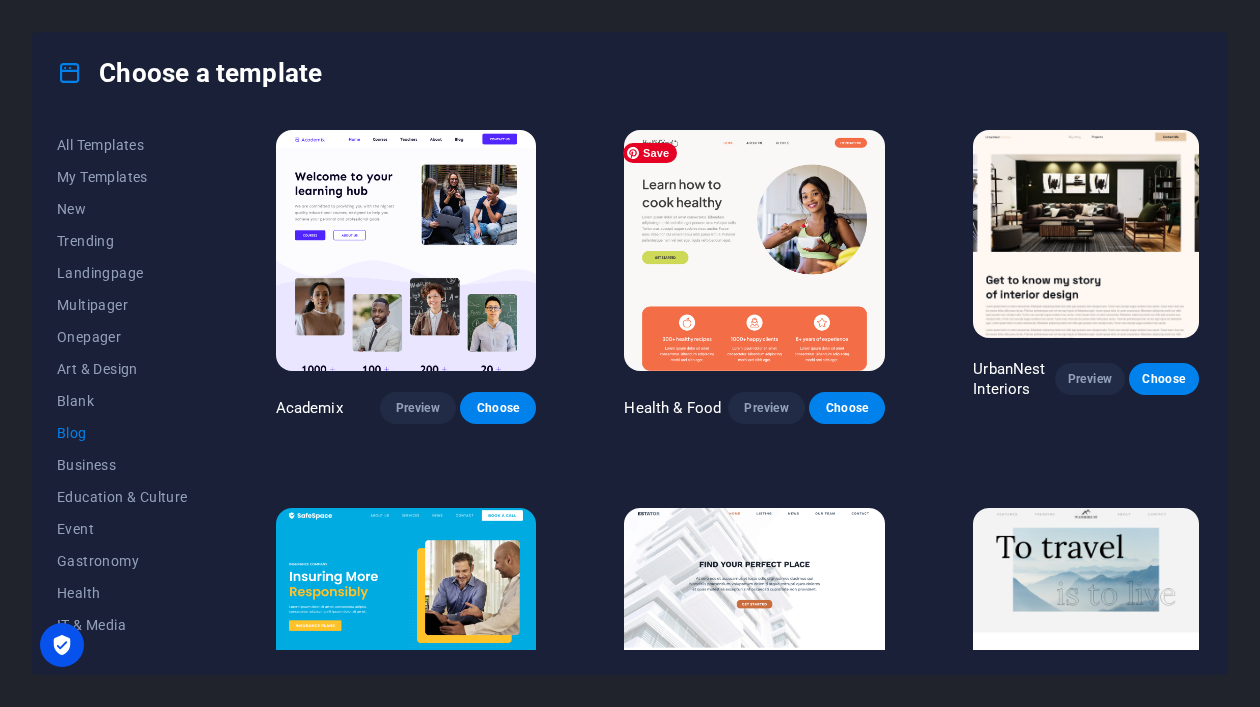scroll, scrollTop: 397, scrollLeft: 0, axis: vertical 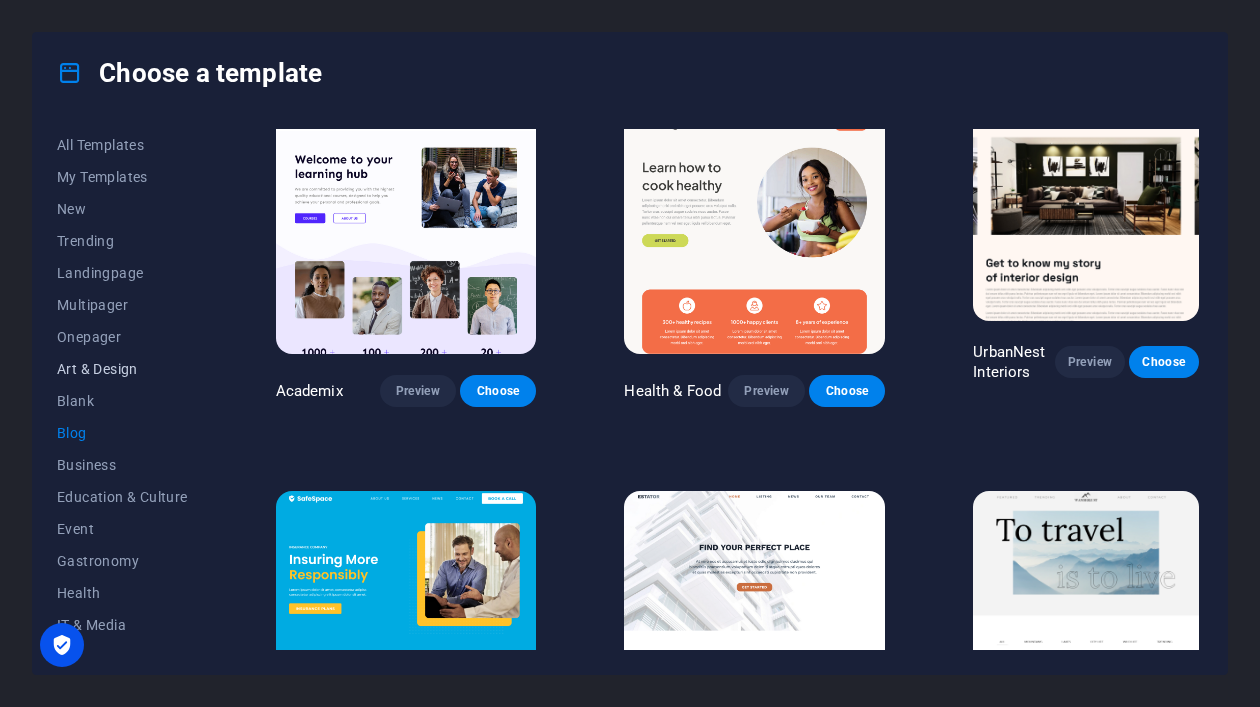 click on "Art & Design" at bounding box center [122, 369] 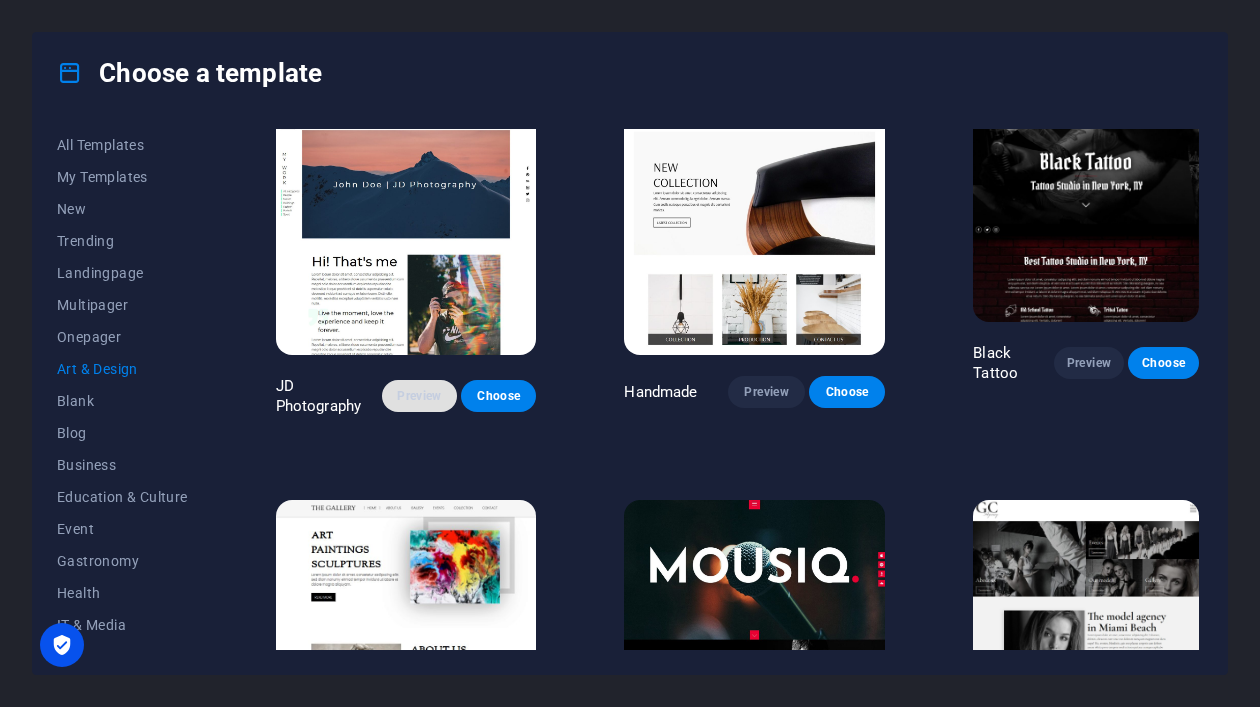 click on "Preview" at bounding box center [419, 396] 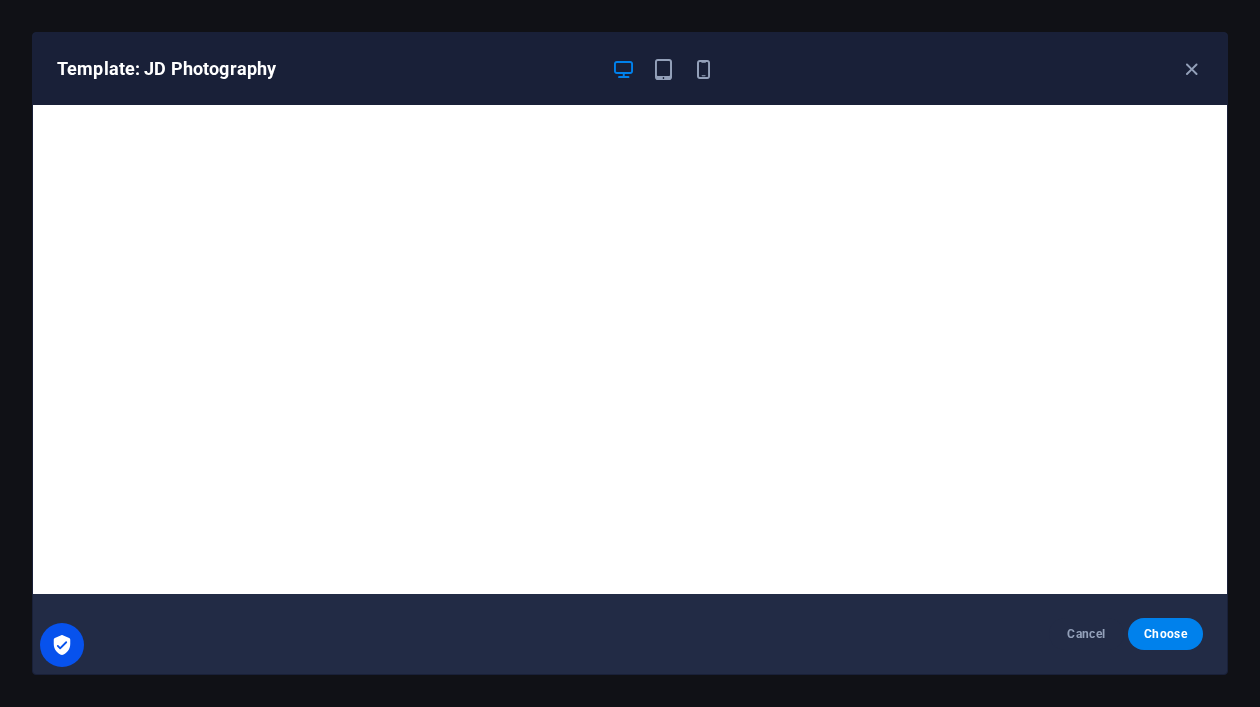 scroll, scrollTop: 389, scrollLeft: 0, axis: vertical 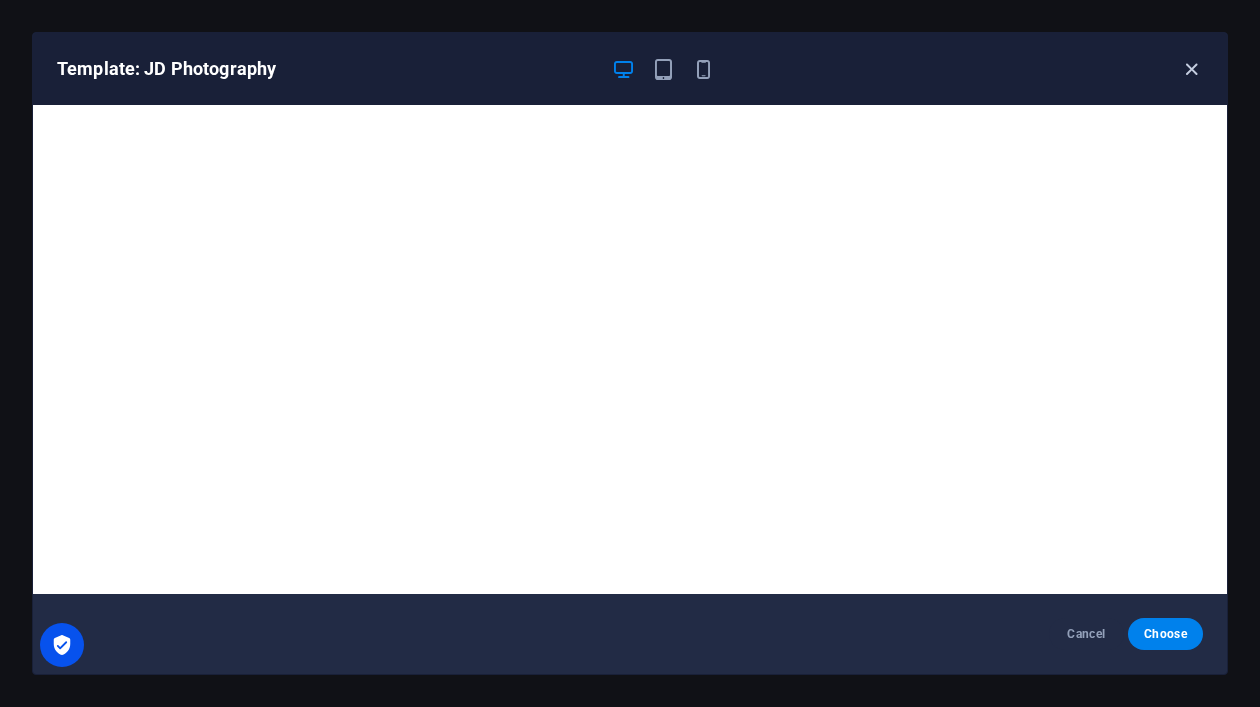 click at bounding box center [1191, 69] 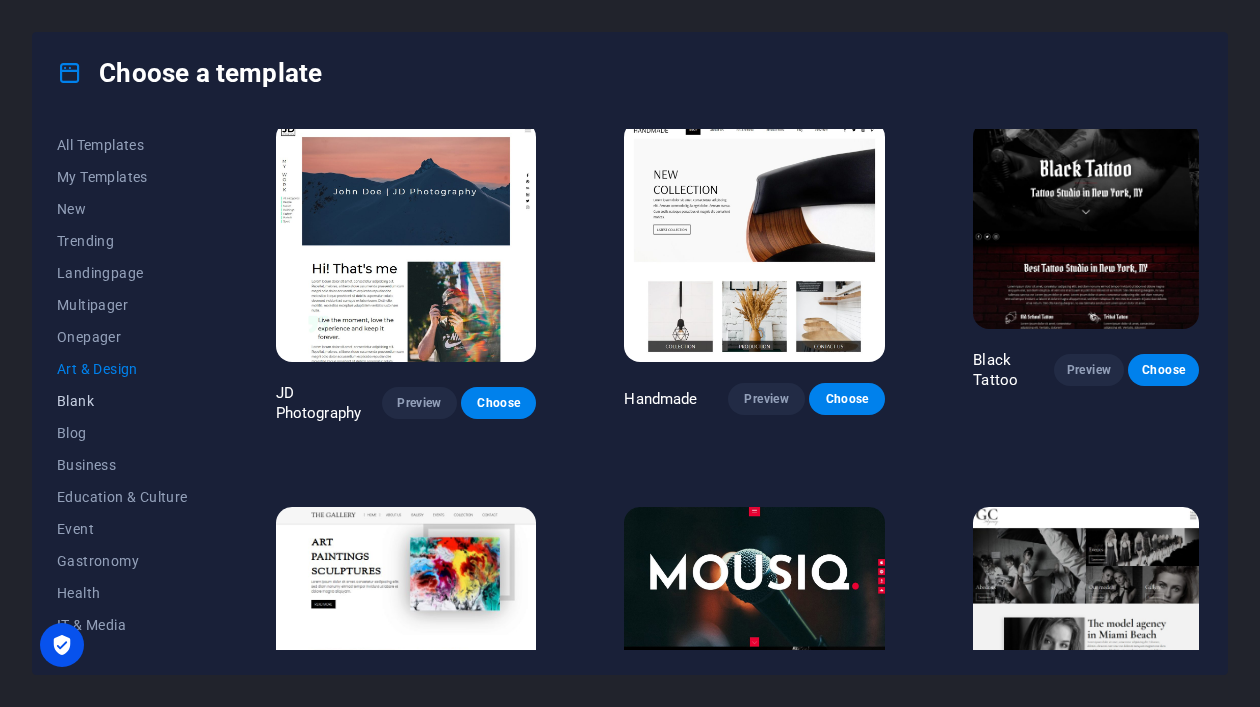 click on "Blank" at bounding box center [122, 401] 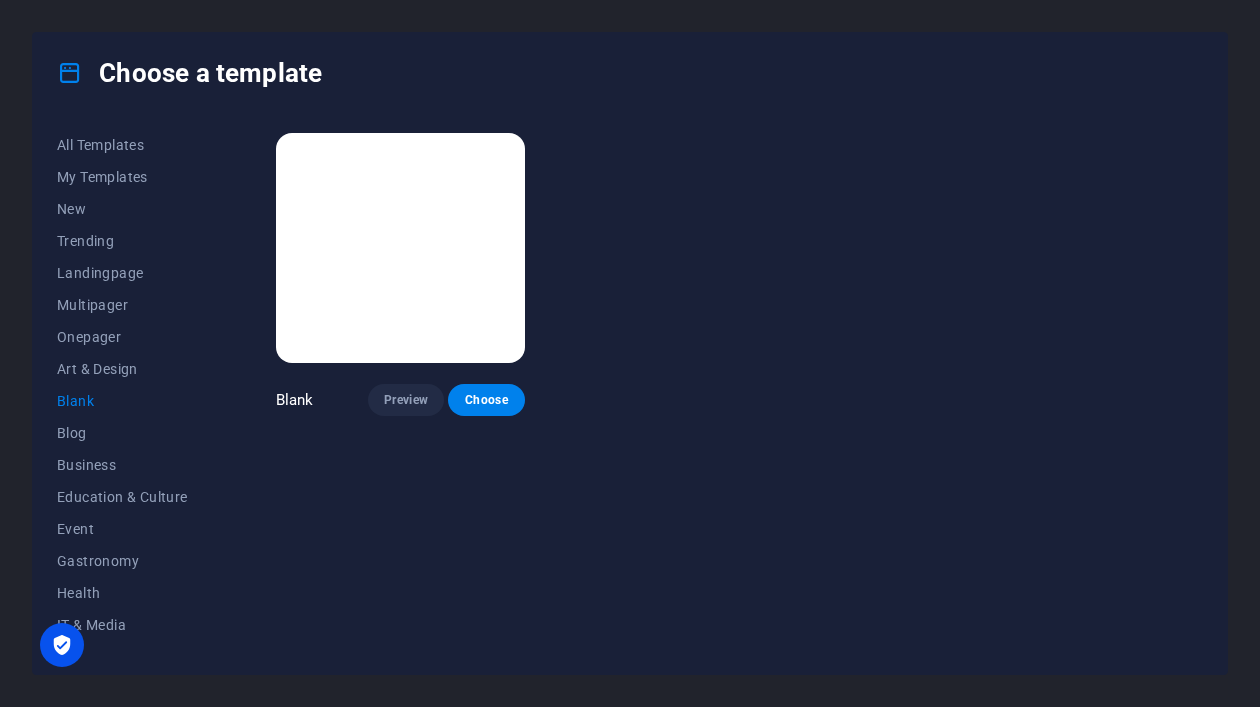 scroll, scrollTop: 0, scrollLeft: 0, axis: both 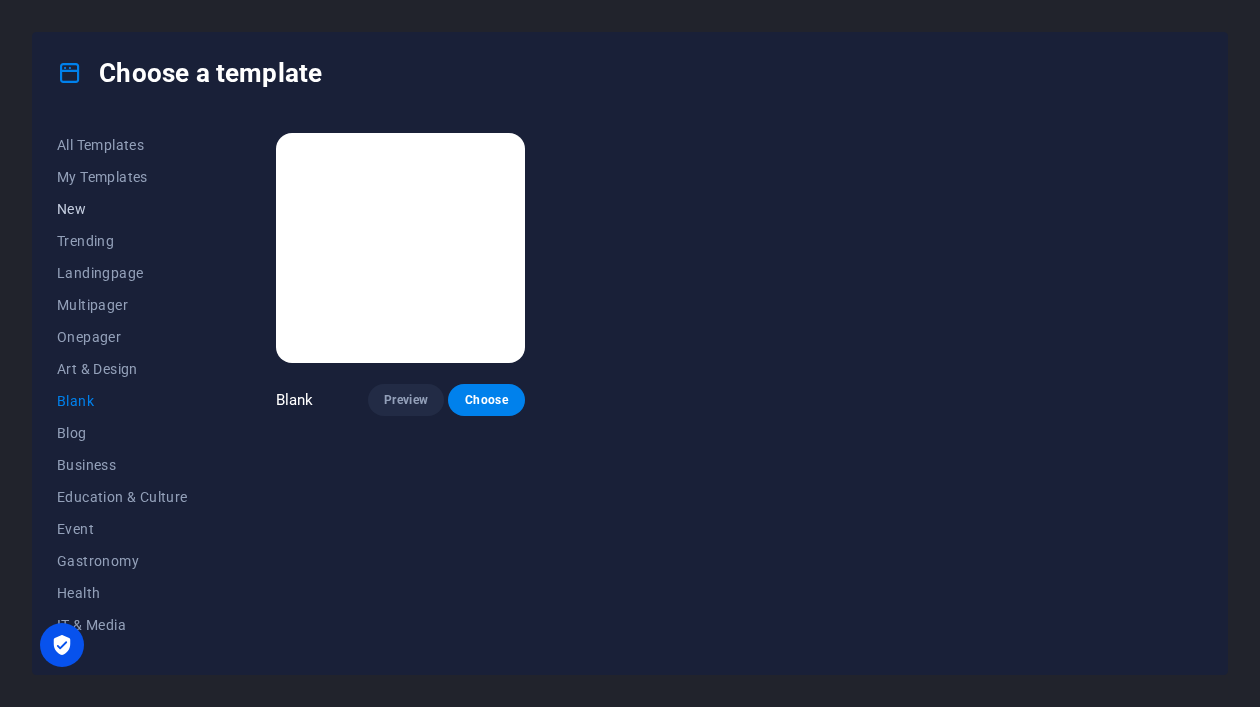 click on "New" at bounding box center [122, 209] 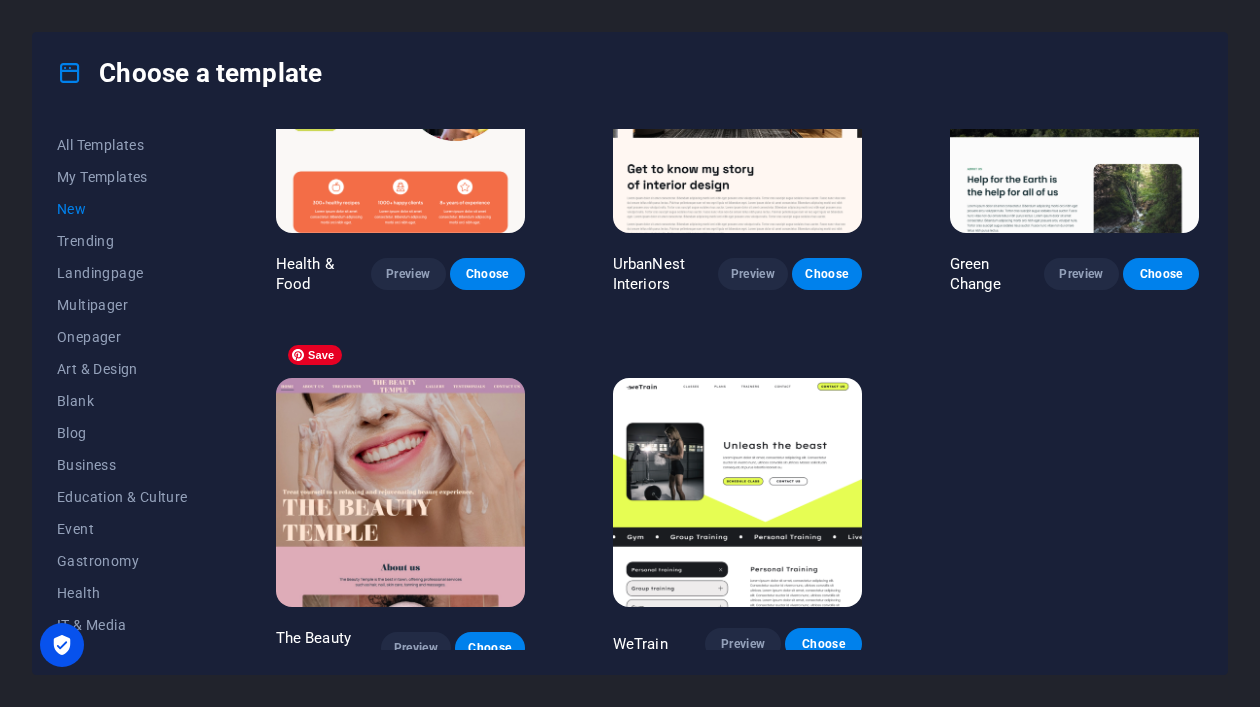 scroll, scrollTop: 1616, scrollLeft: 0, axis: vertical 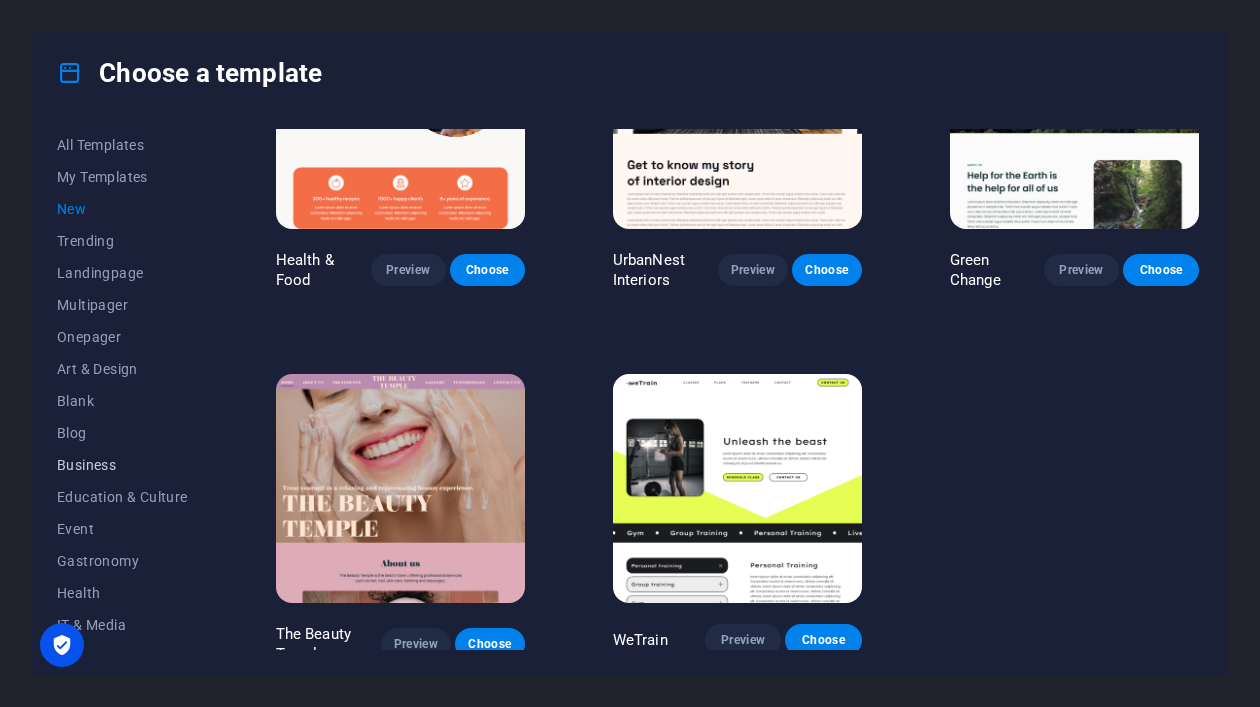 click on "Business" at bounding box center [122, 465] 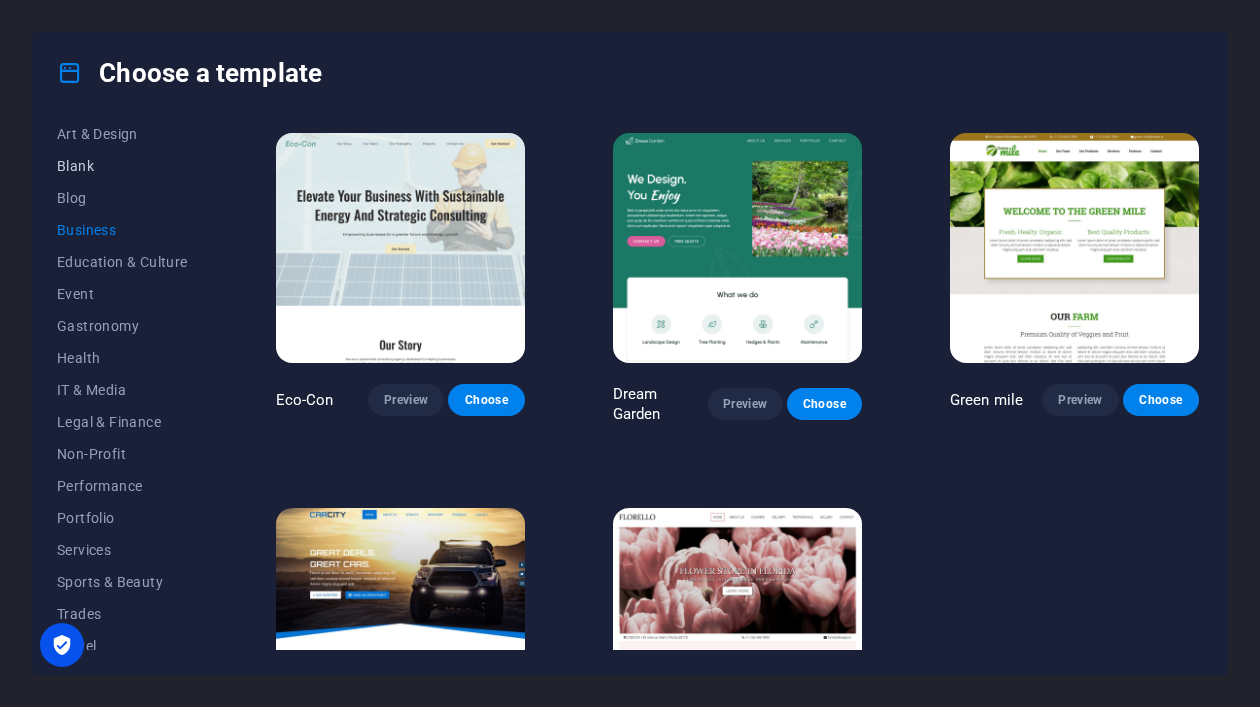 scroll, scrollTop: 278, scrollLeft: 0, axis: vertical 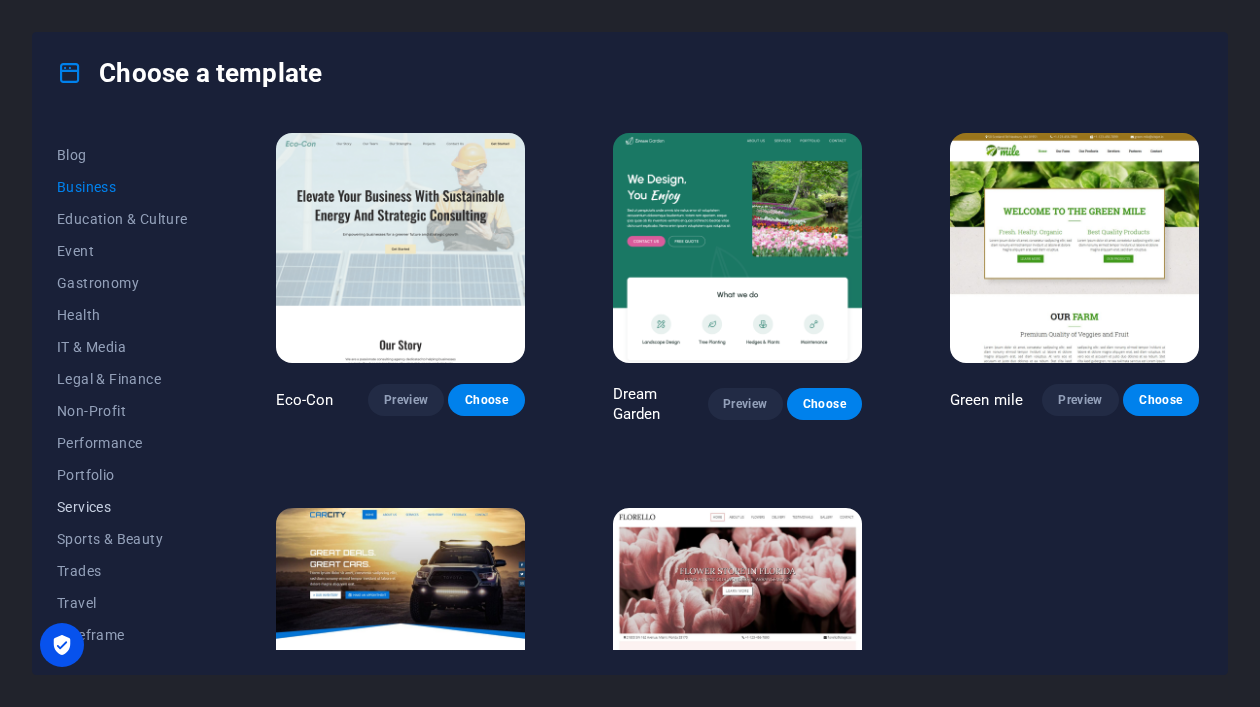 click on "Services" at bounding box center (122, 507) 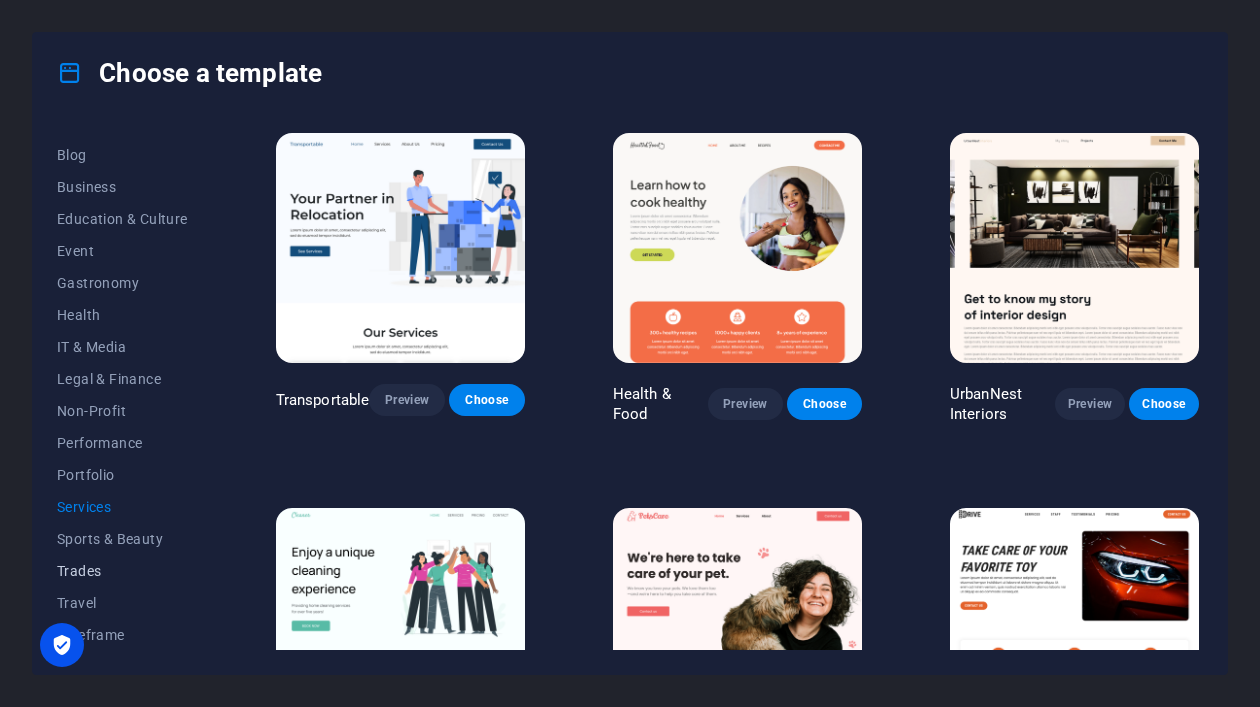 click on "Trades" at bounding box center (122, 571) 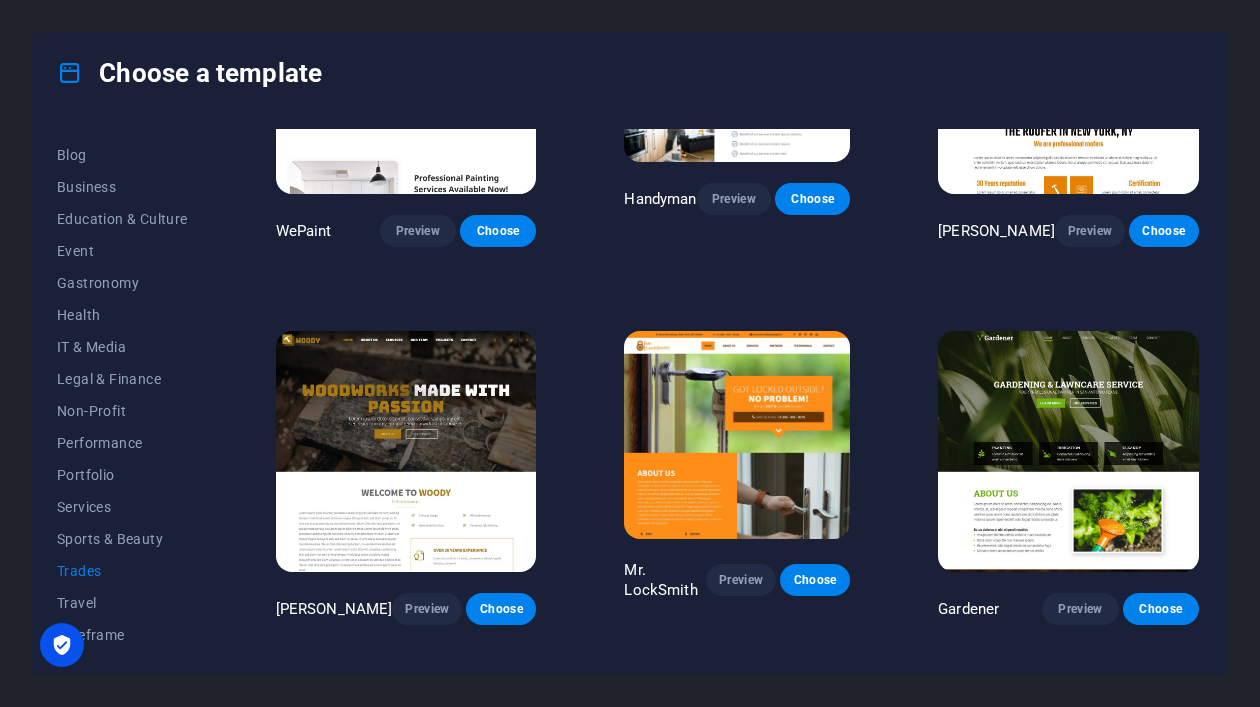 scroll, scrollTop: 209, scrollLeft: 0, axis: vertical 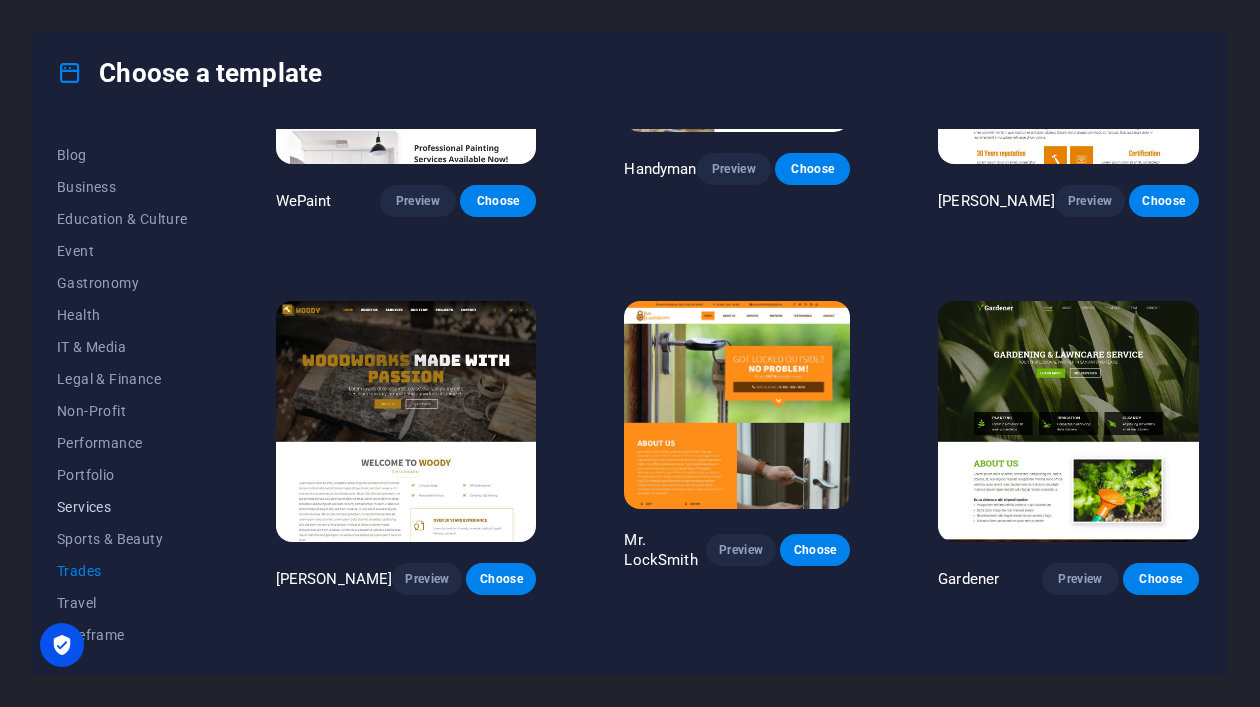 click on "Services" at bounding box center (122, 507) 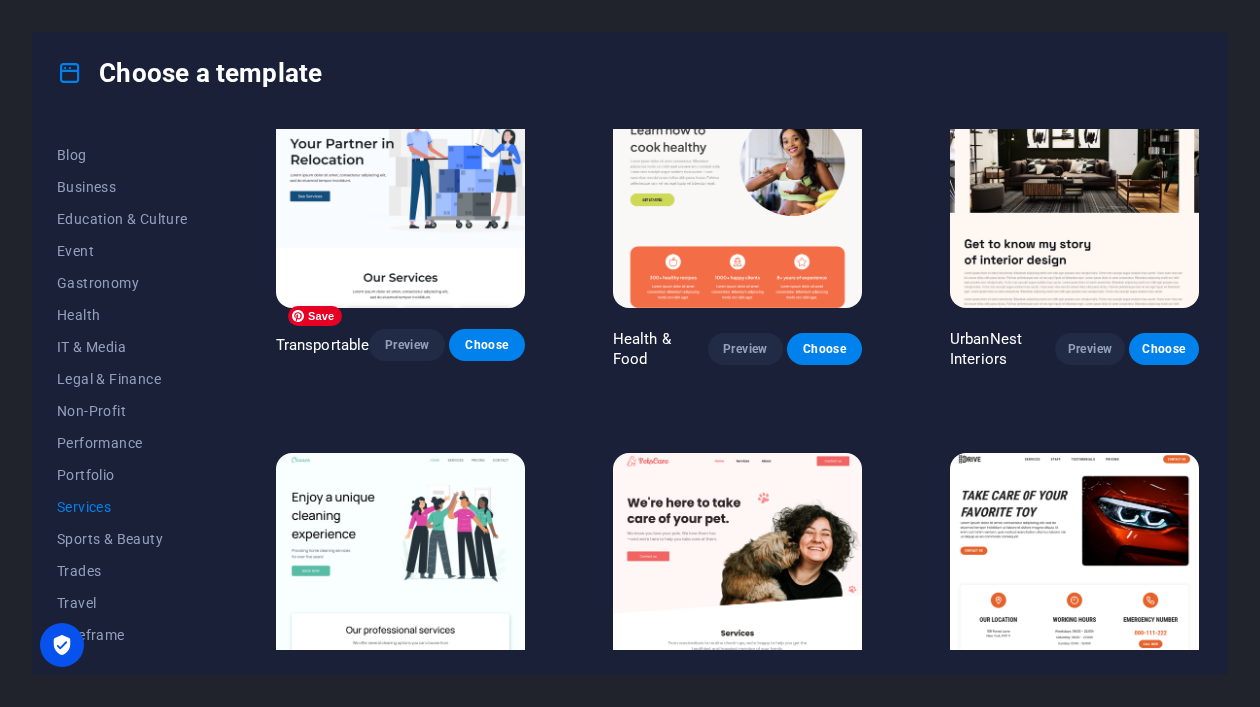 scroll, scrollTop: 0, scrollLeft: 0, axis: both 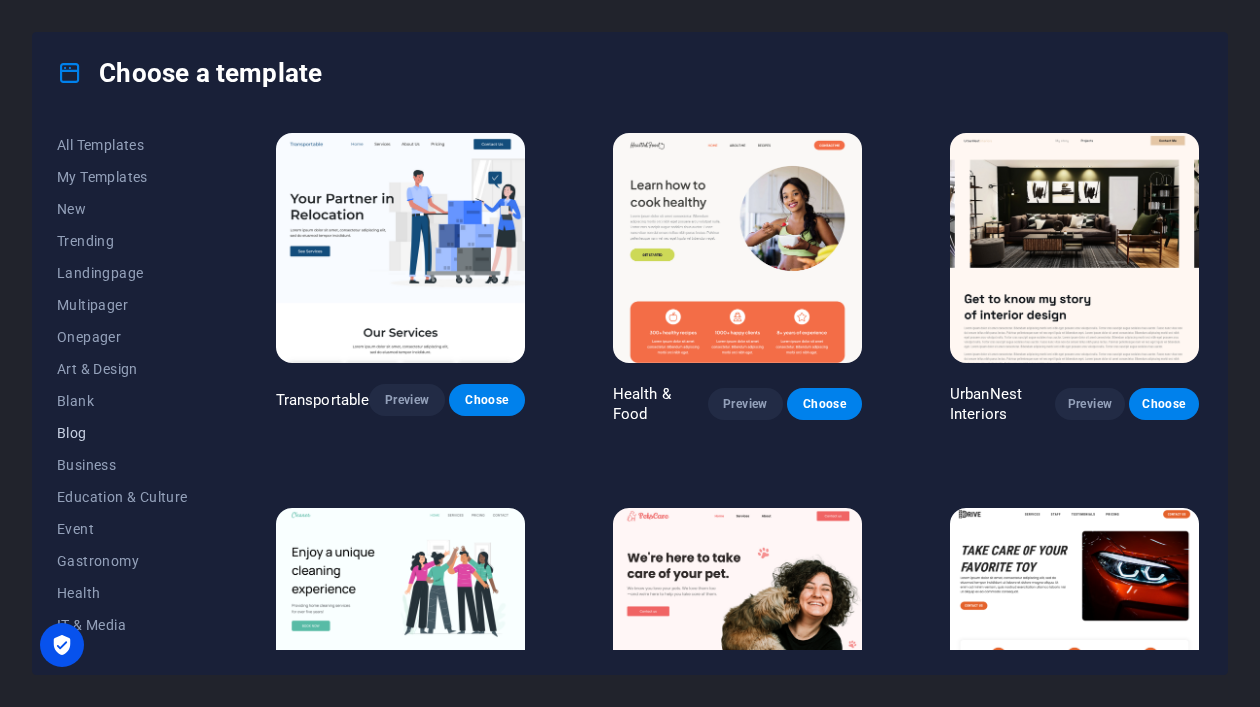 click on "Blog" at bounding box center (122, 433) 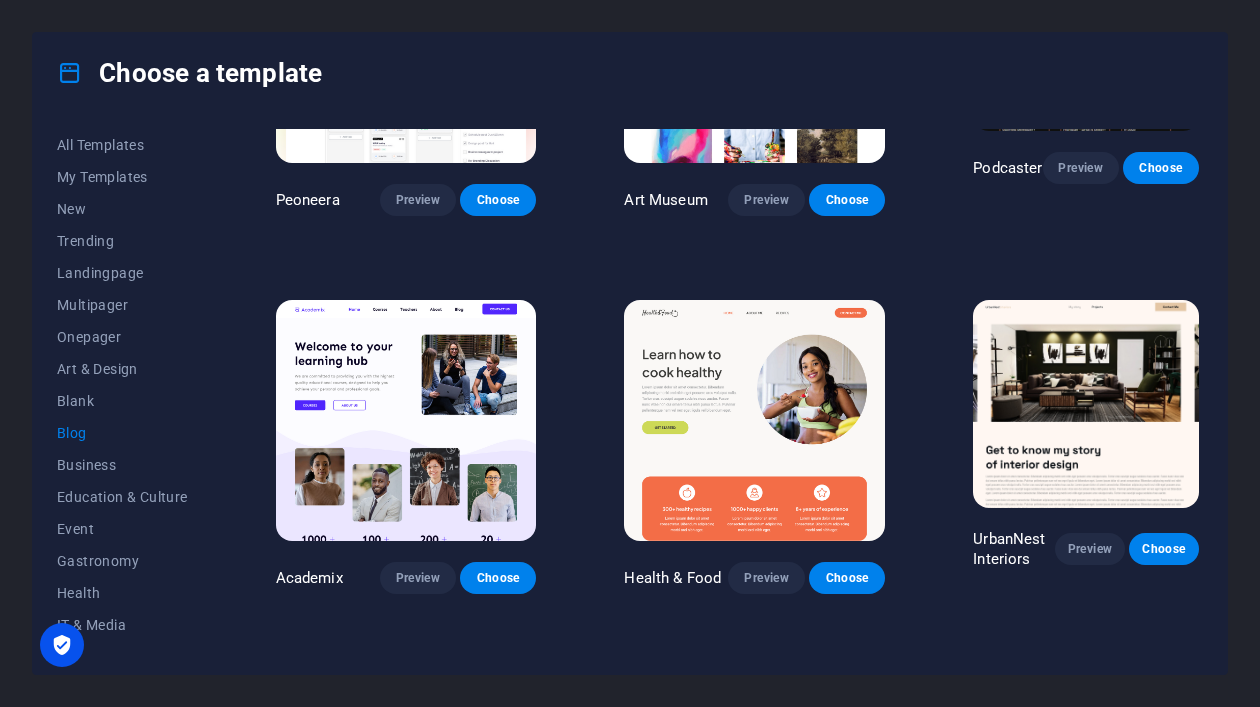 scroll, scrollTop: 210, scrollLeft: 0, axis: vertical 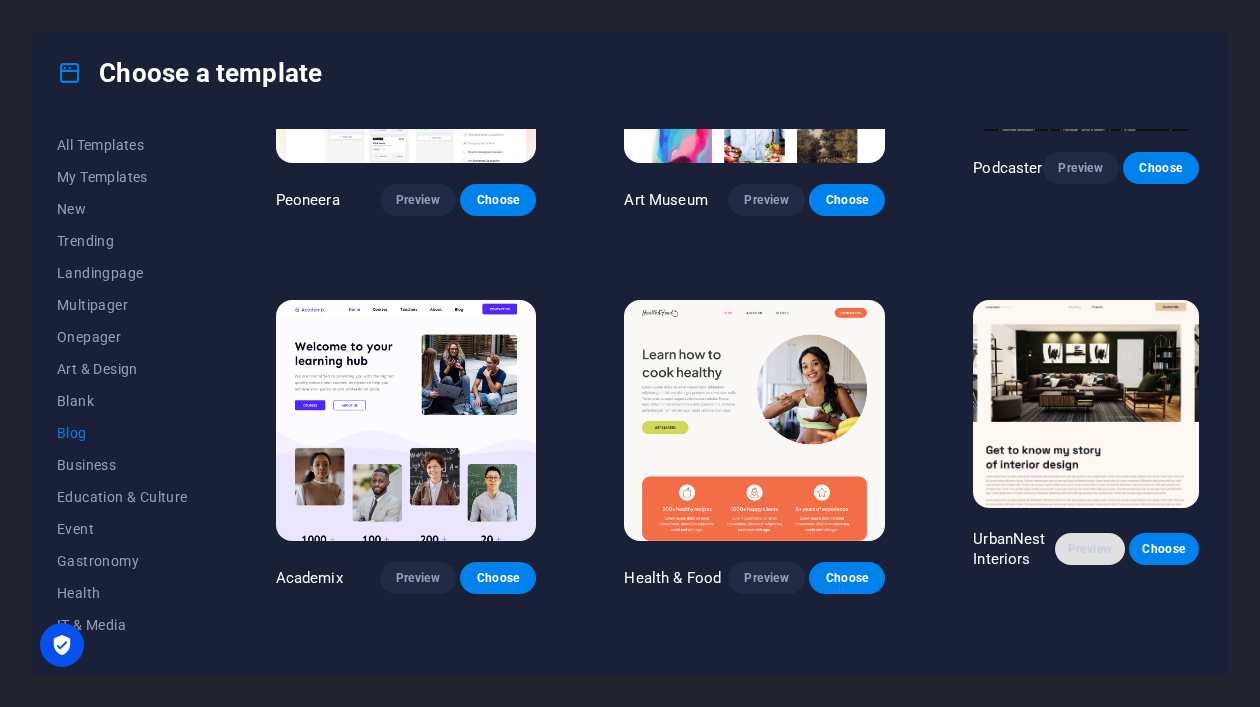click on "Preview" at bounding box center (1090, 549) 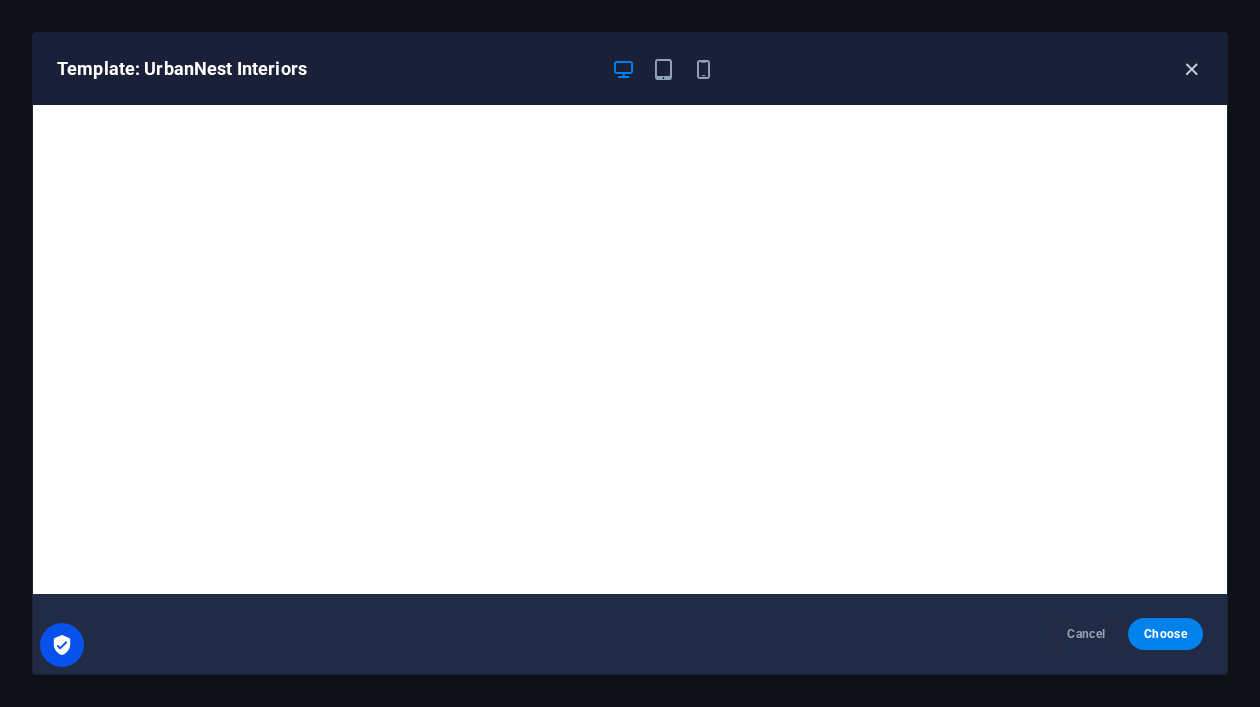 click at bounding box center (1191, 69) 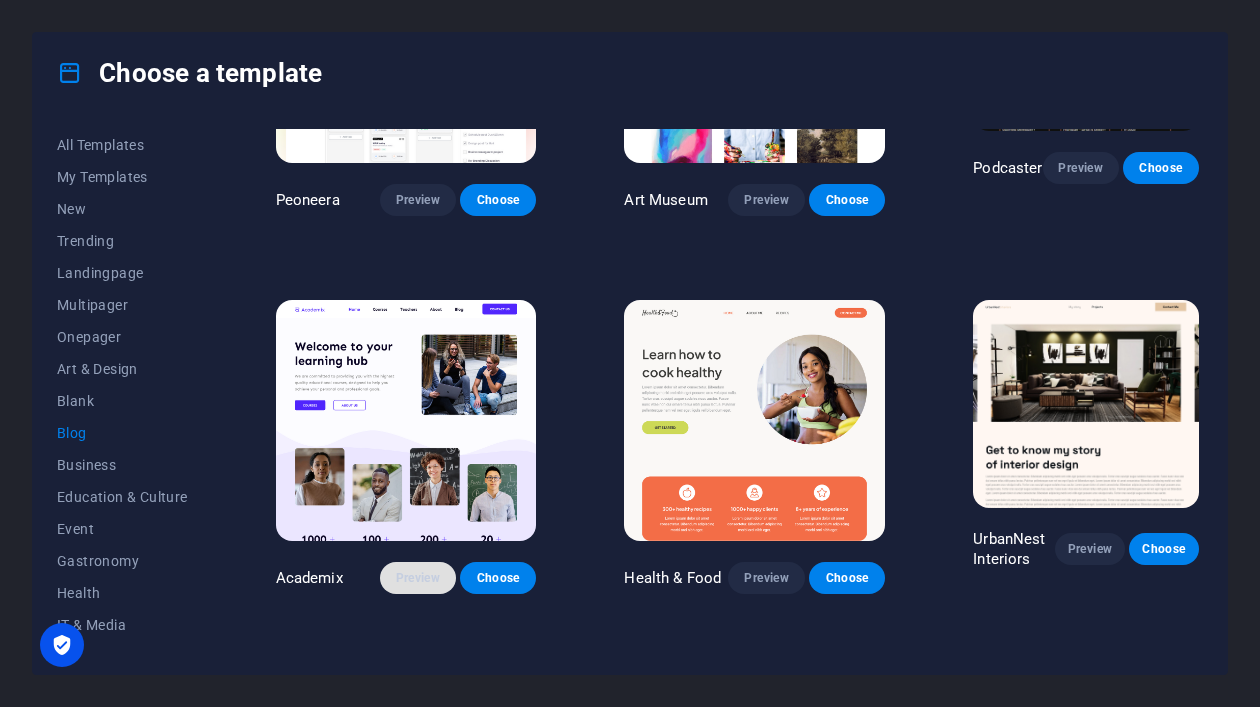 click on "Preview" at bounding box center (418, 578) 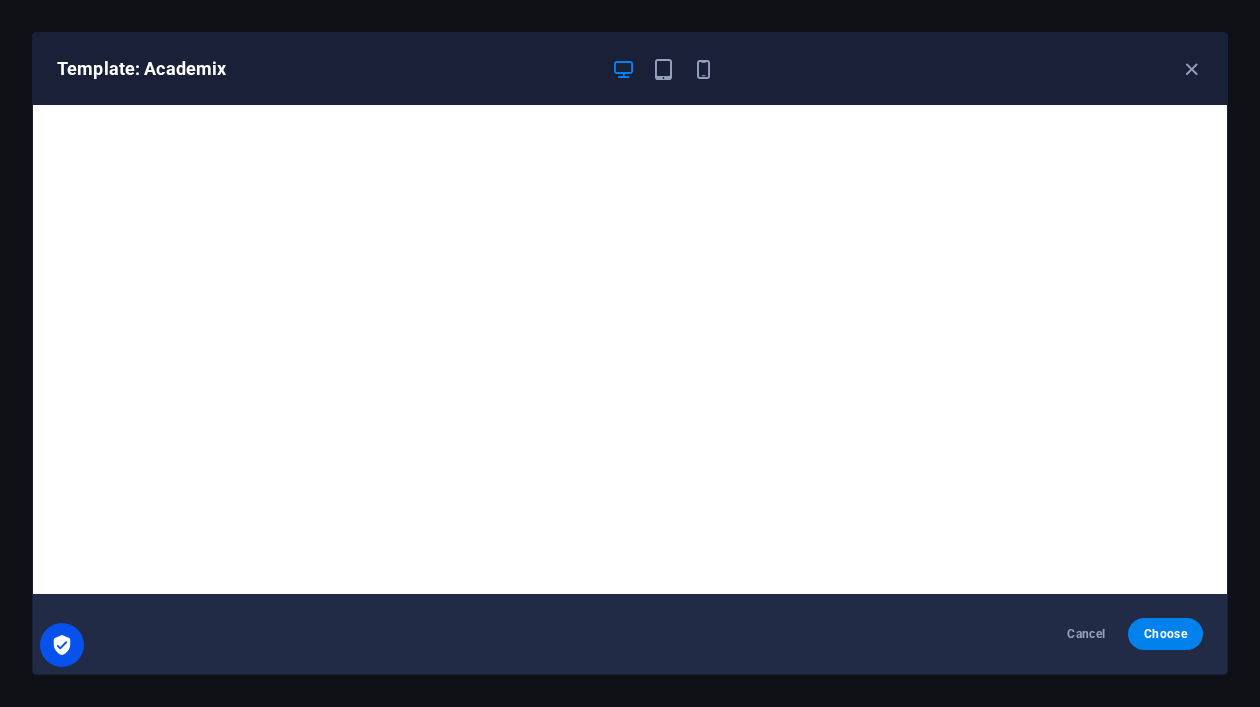 click on "Template: Academix" at bounding box center [630, 69] 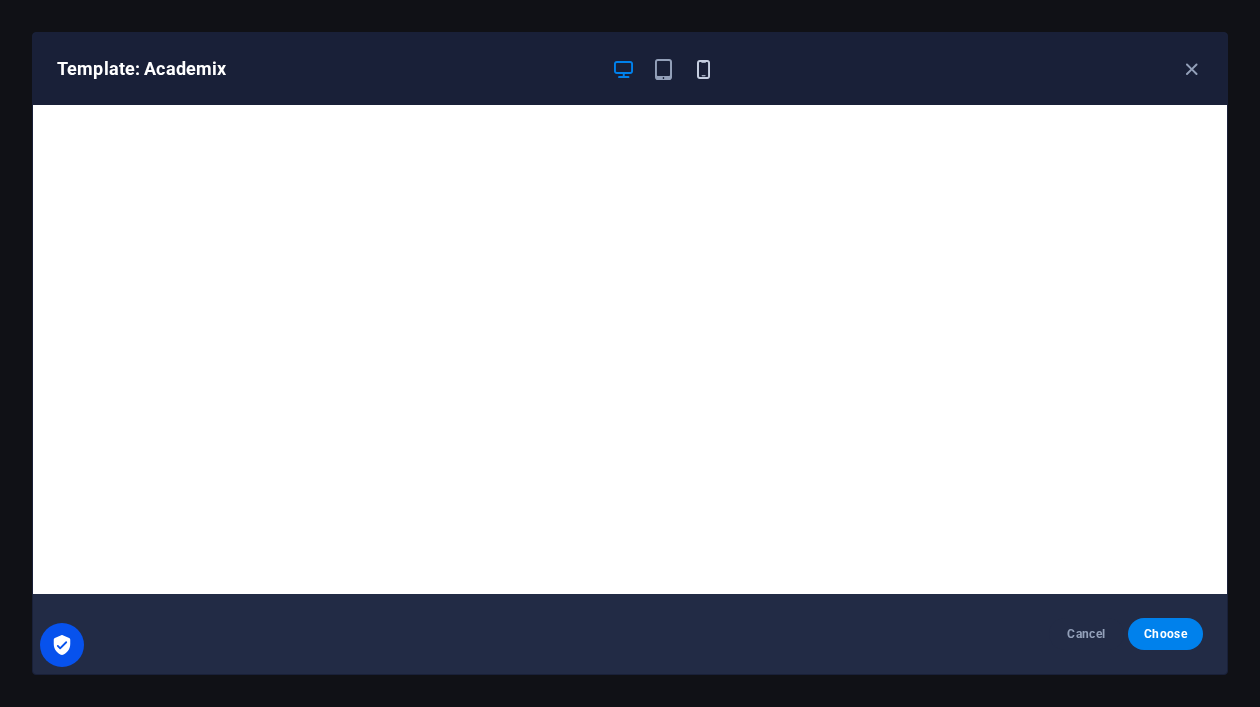 click at bounding box center (703, 69) 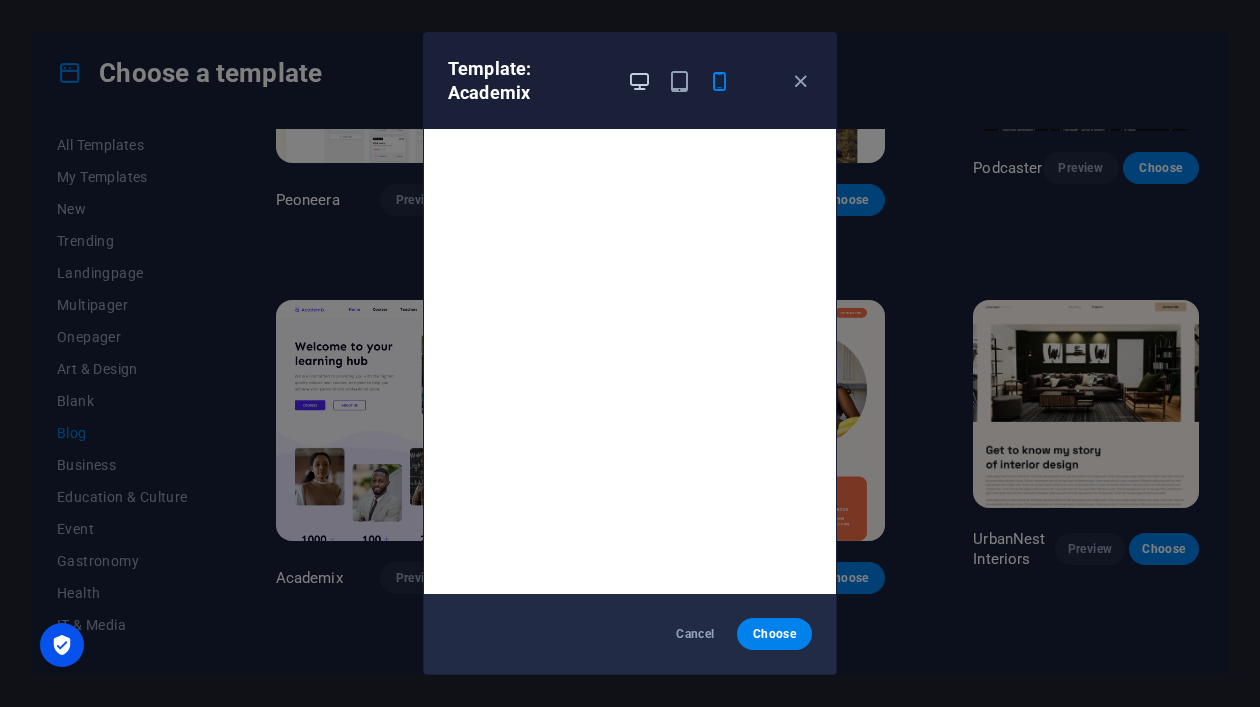 click at bounding box center (639, 81) 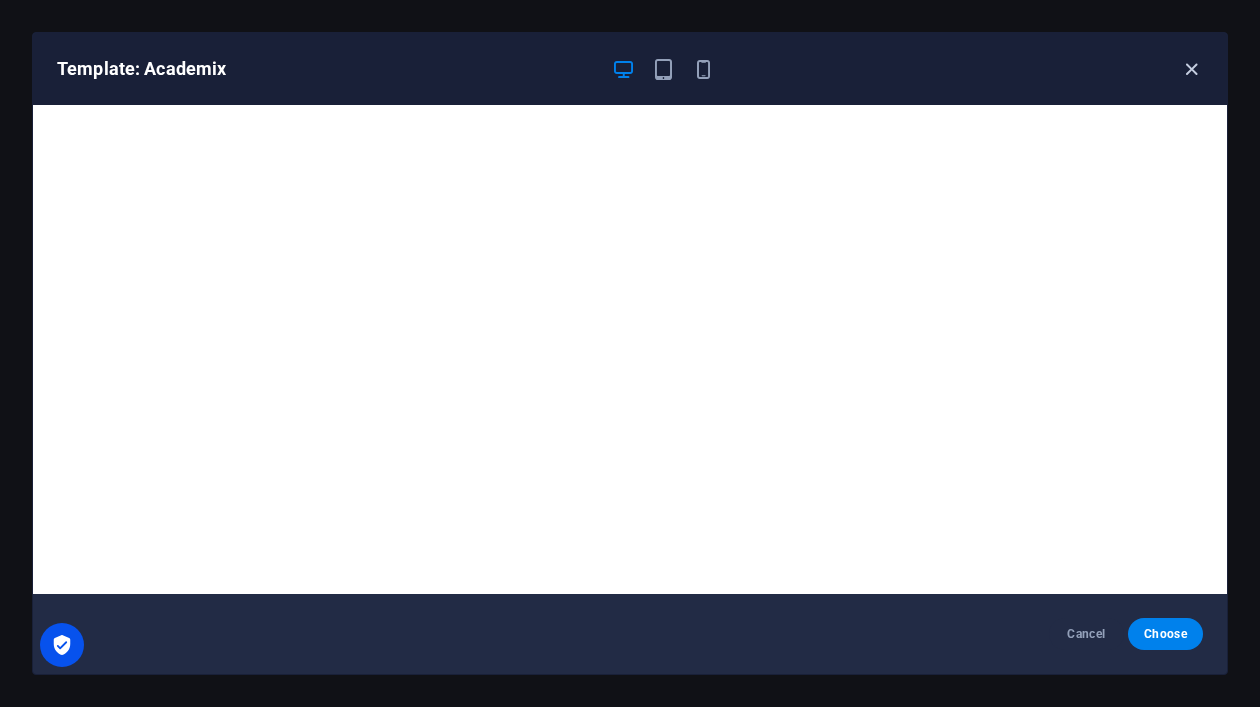click at bounding box center [1191, 69] 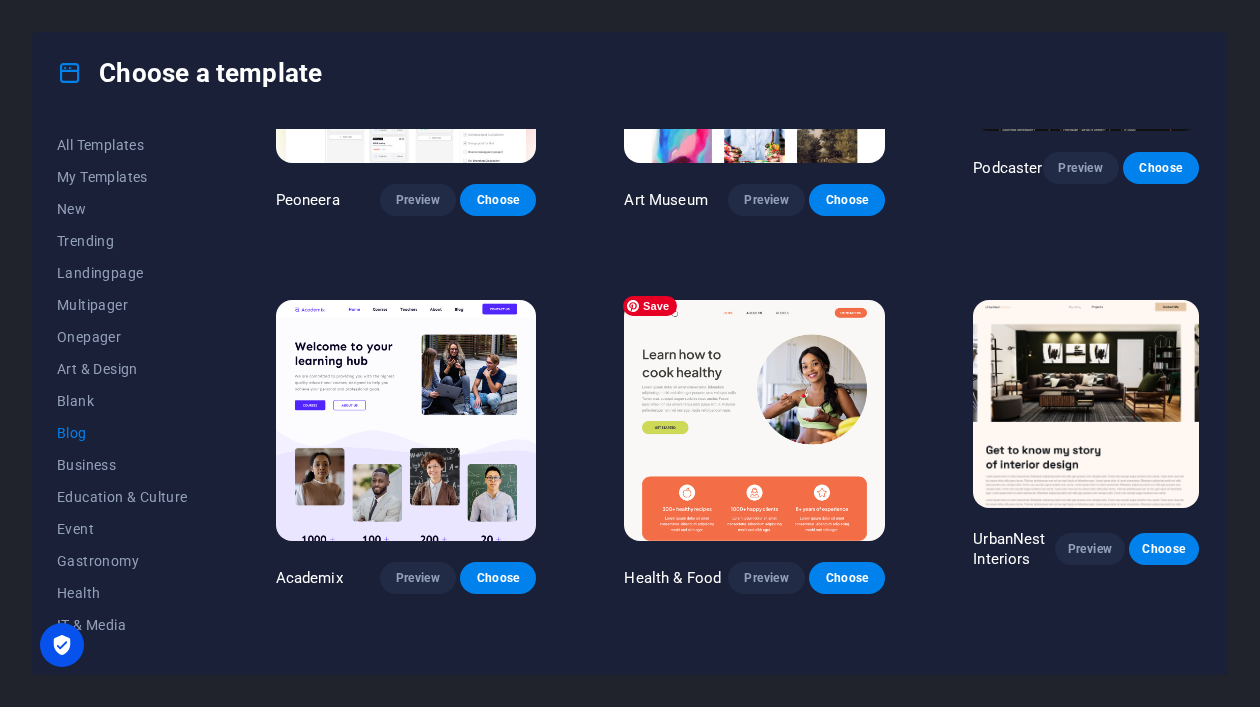 click at bounding box center (754, 420) 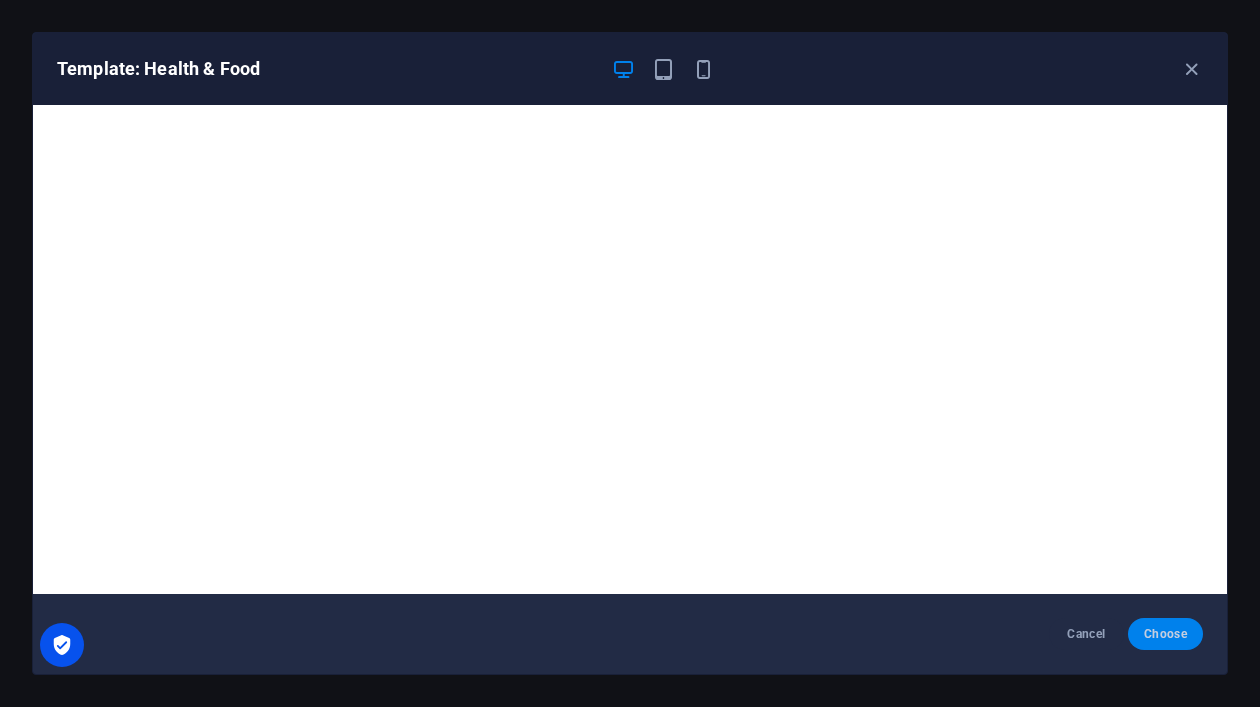 click on "Choose" at bounding box center [1165, 634] 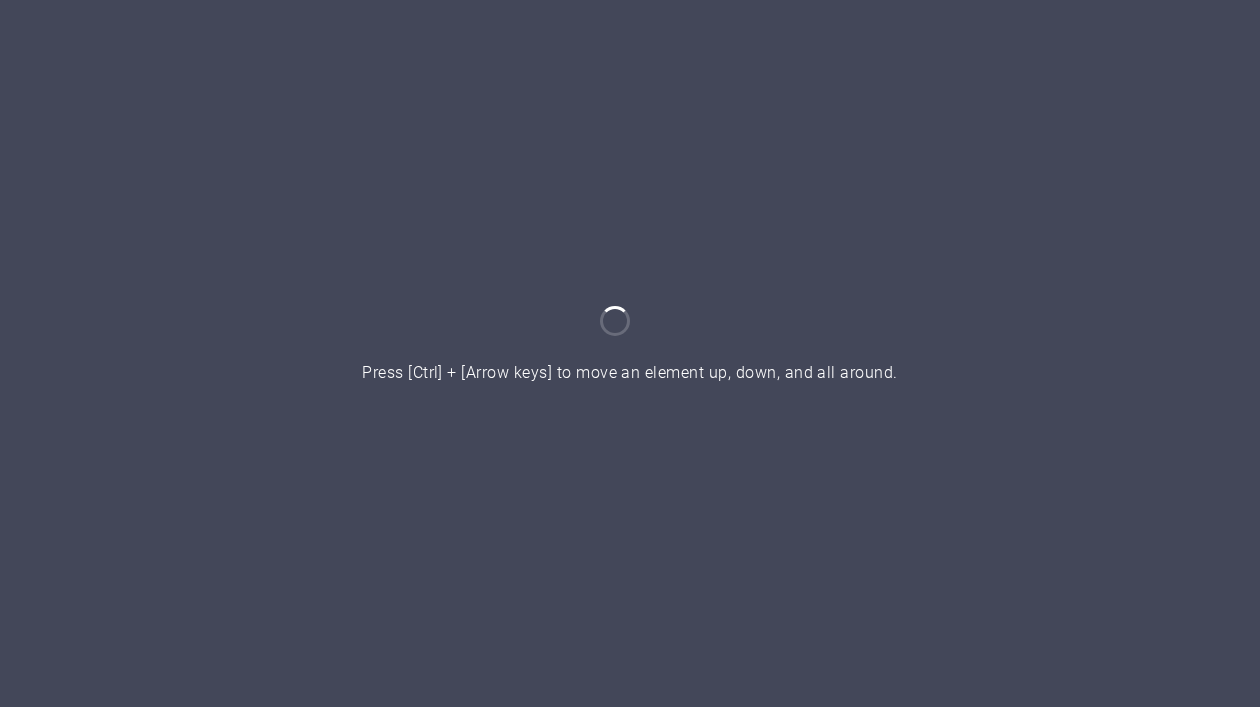 scroll, scrollTop: 0, scrollLeft: 0, axis: both 